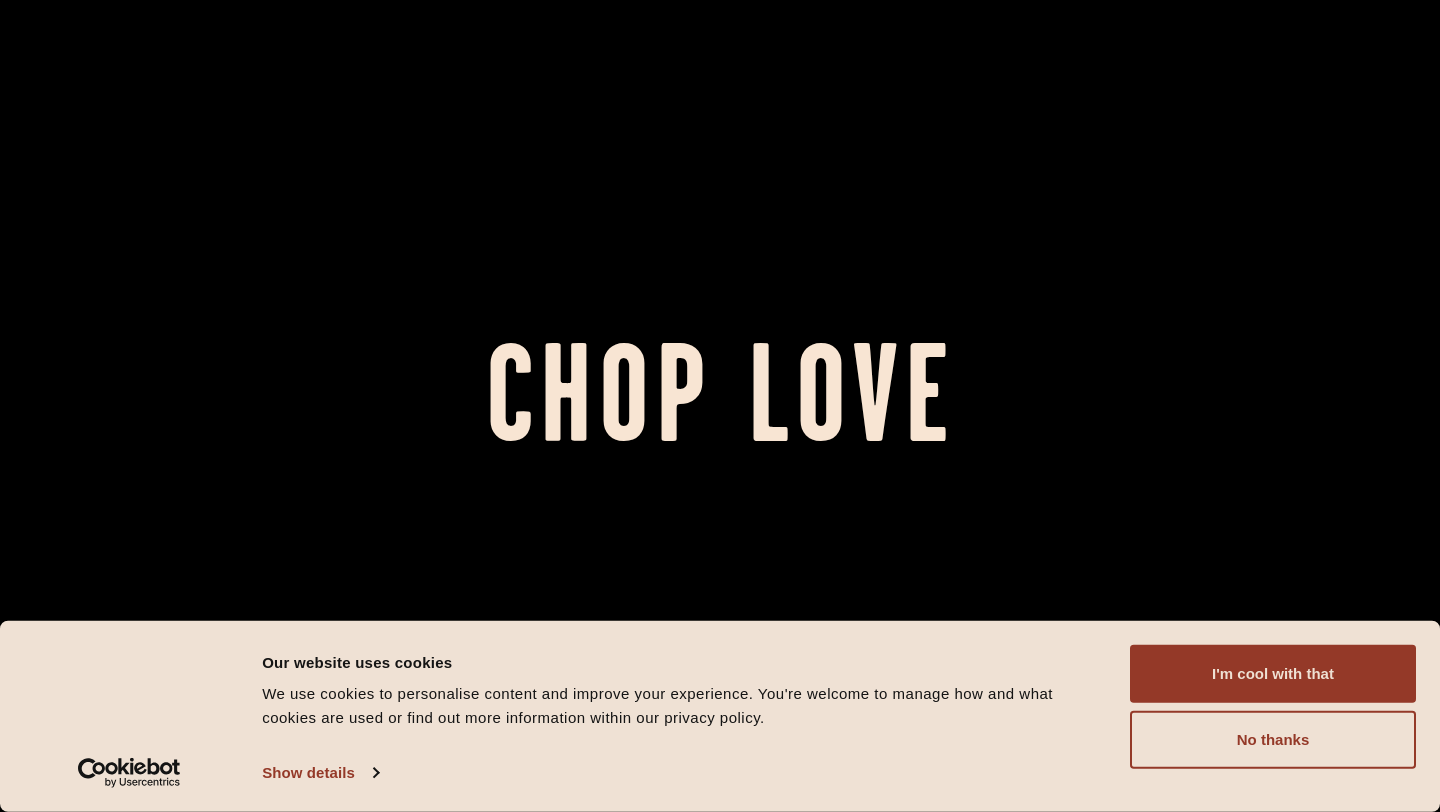 scroll, scrollTop: 0, scrollLeft: 0, axis: both 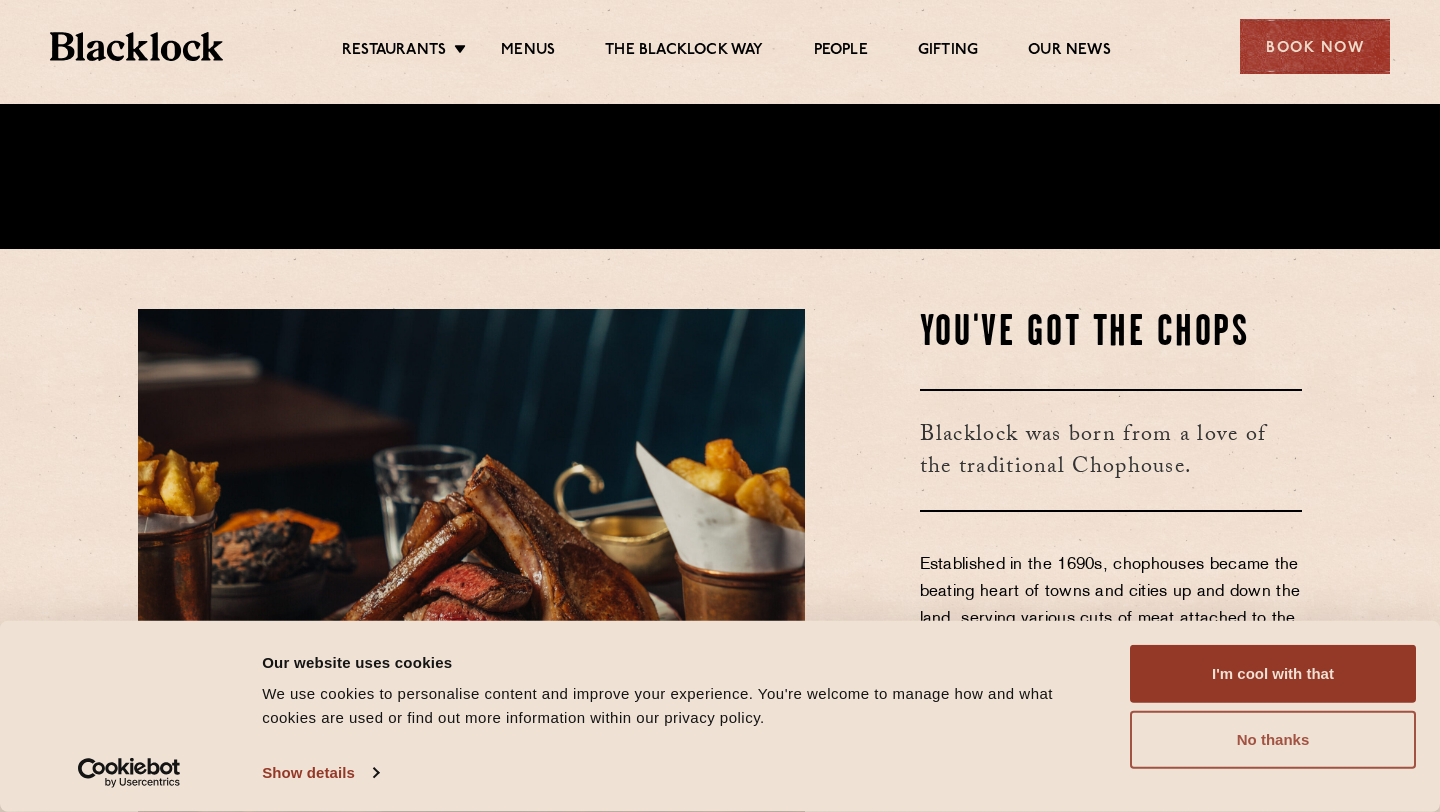 click on "No thanks" at bounding box center [1273, 740] 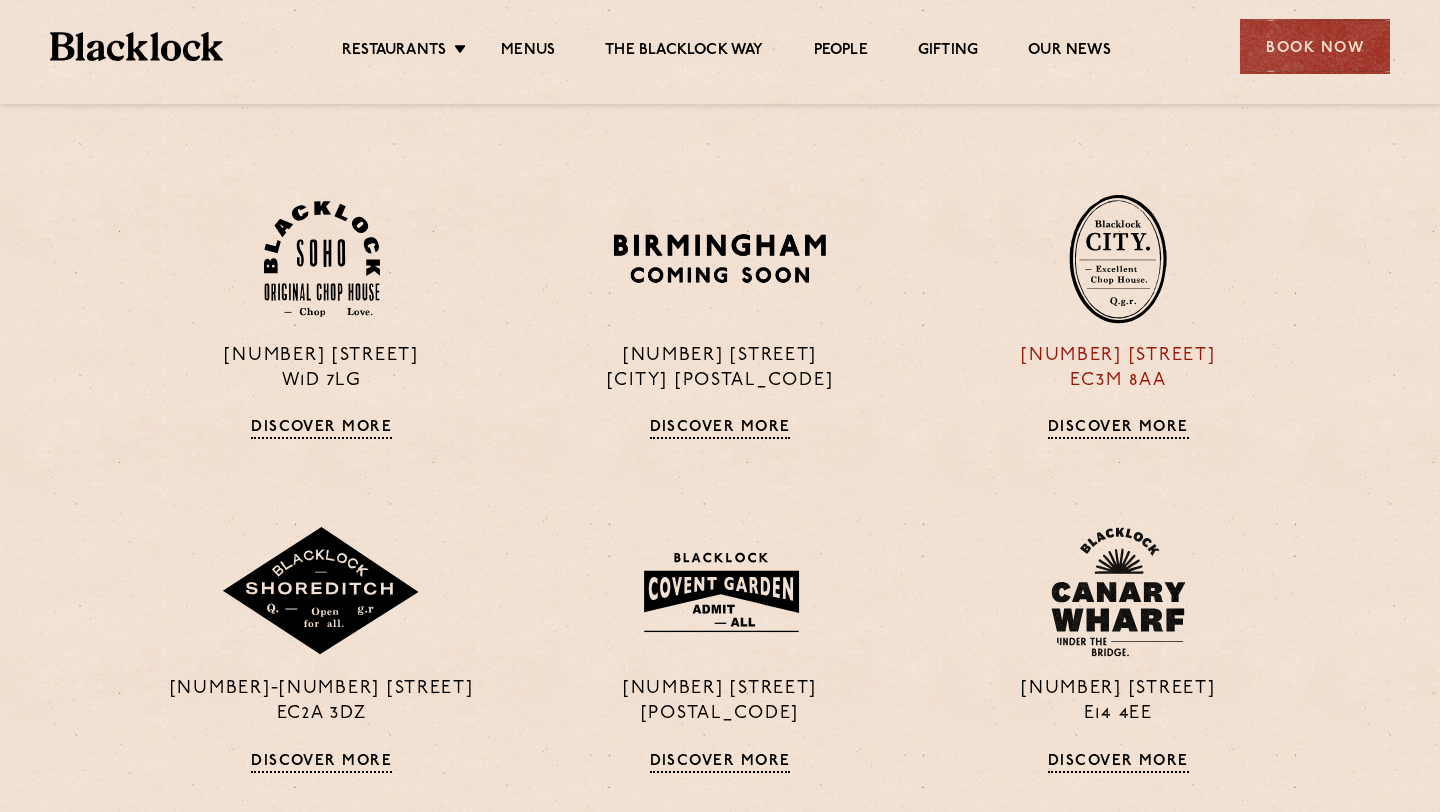 scroll, scrollTop: 1431, scrollLeft: 0, axis: vertical 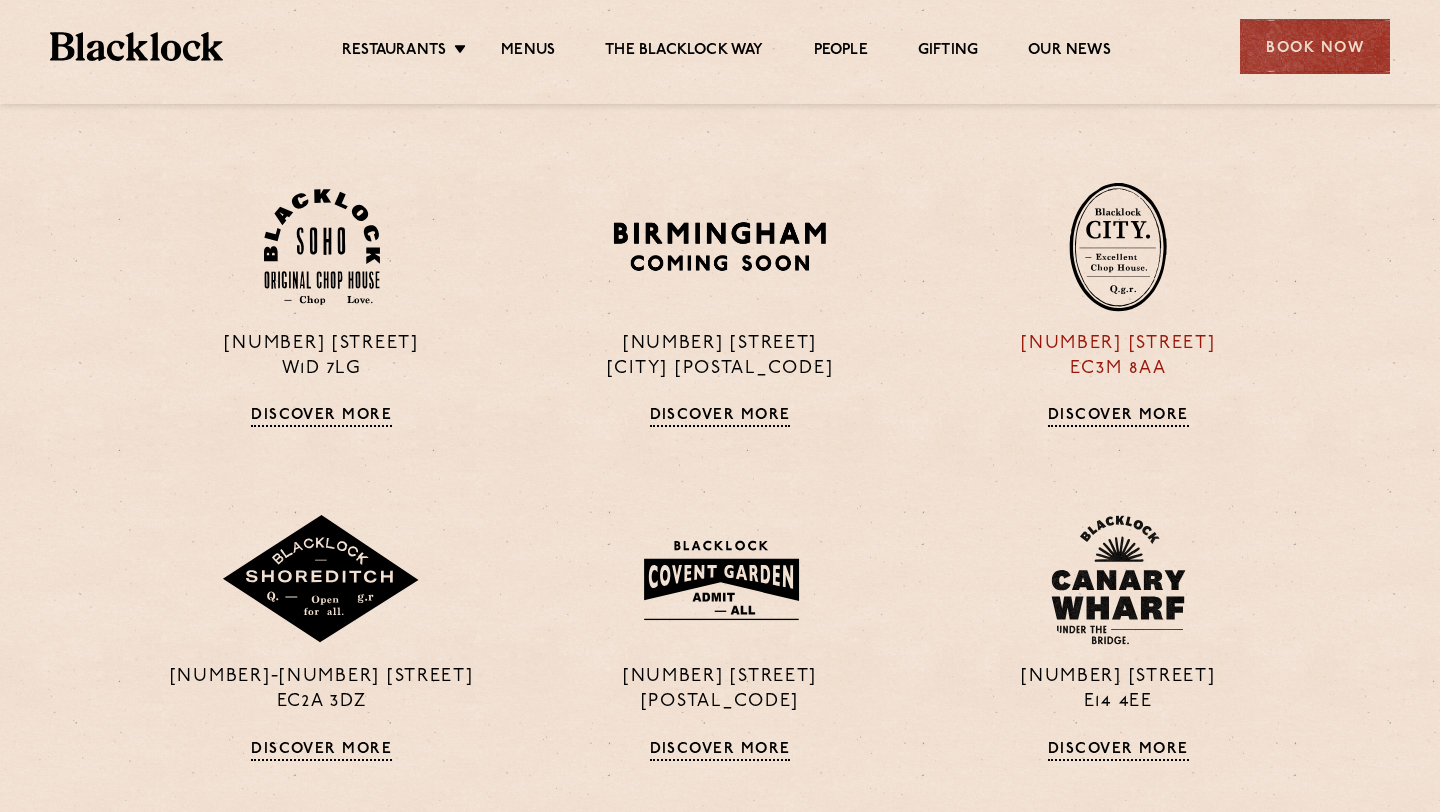 click on "13 Philpot Lane  EC3M 8AA   Discover More" at bounding box center (1118, 304) 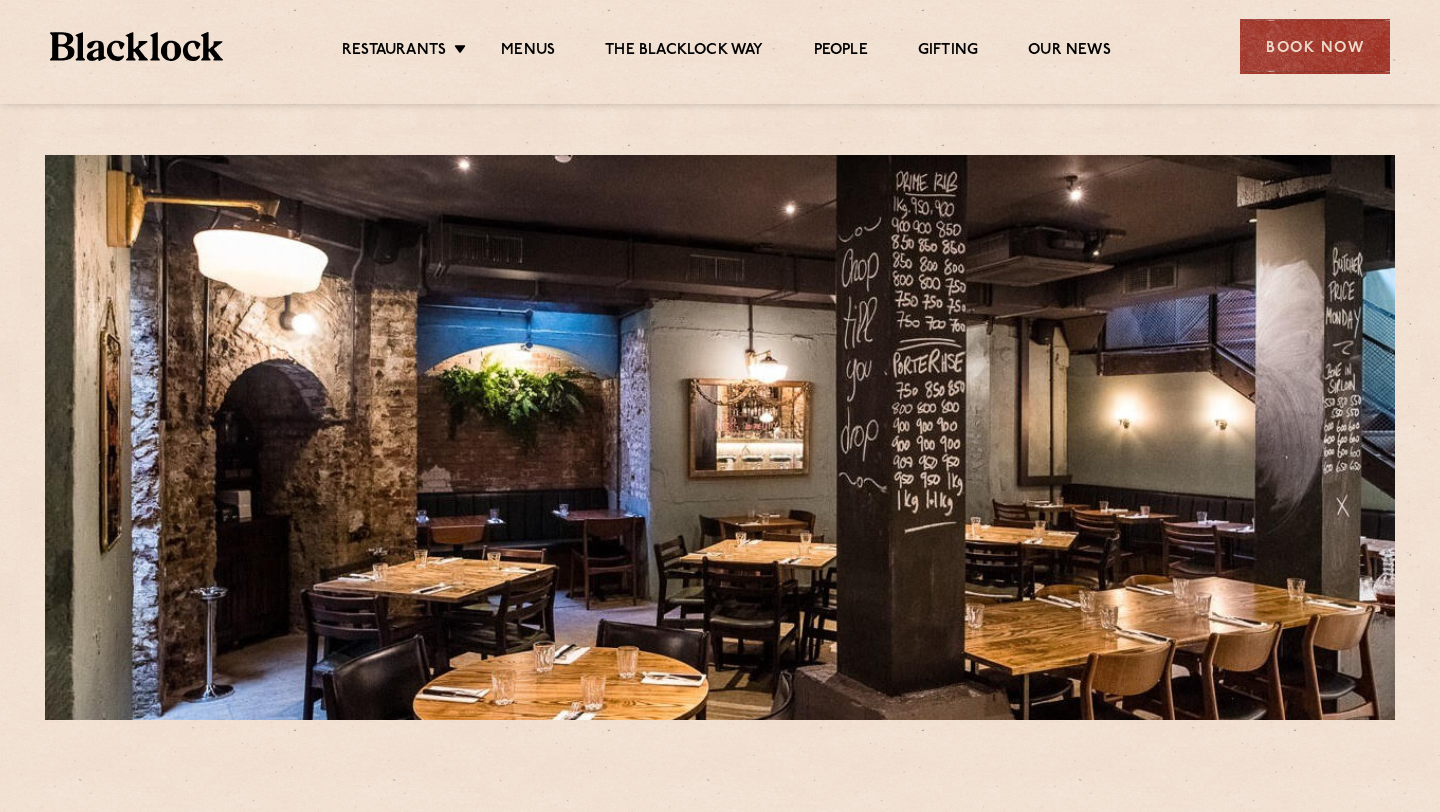 scroll, scrollTop: 0, scrollLeft: 0, axis: both 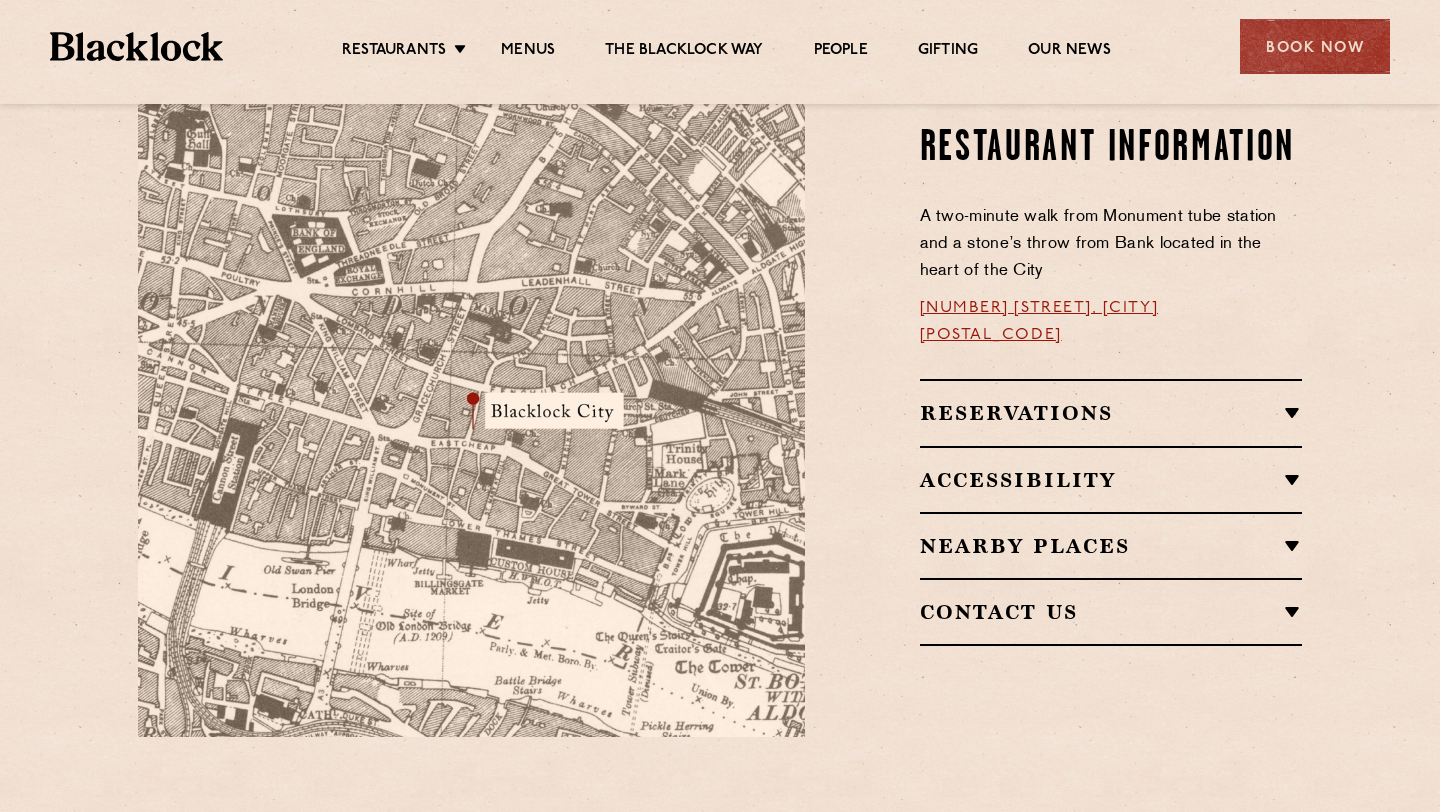 click on "Reservations RESERVATIONS We know that bookings are important for any occasions! We take bookings for lunch and dinner, while leaving a couple of walk-in tables in the restaurant free for the spontaneous among us. Please  email  the restaurant if you’re looking to book a table for between 6-8 guests. SUNDAYS With roasts served all day Sunday, popular times can get booked up quite far in advance. So if you’re in the neighbourhood and fancy popping in, we’ll do our very best to accommodate walk-ins but booking is recommended. WALK-INS Walk-ins are always warmly welcome. Do pop in and we’ll get you your table as soon as we can. If there is a wait for a table, we’ll do our very best to make it as short as possible." at bounding box center (1111, 412) 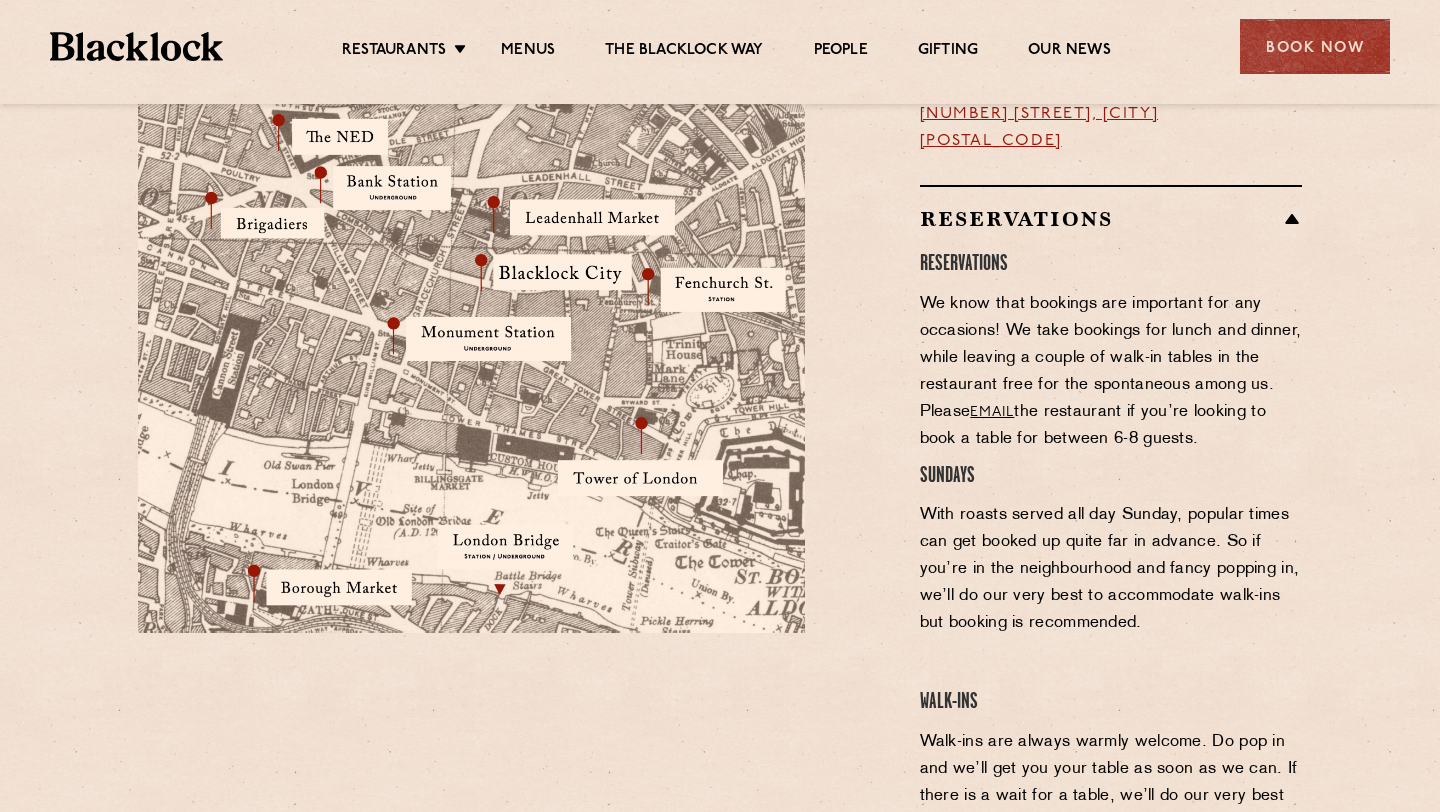 scroll, scrollTop: 1321, scrollLeft: 0, axis: vertical 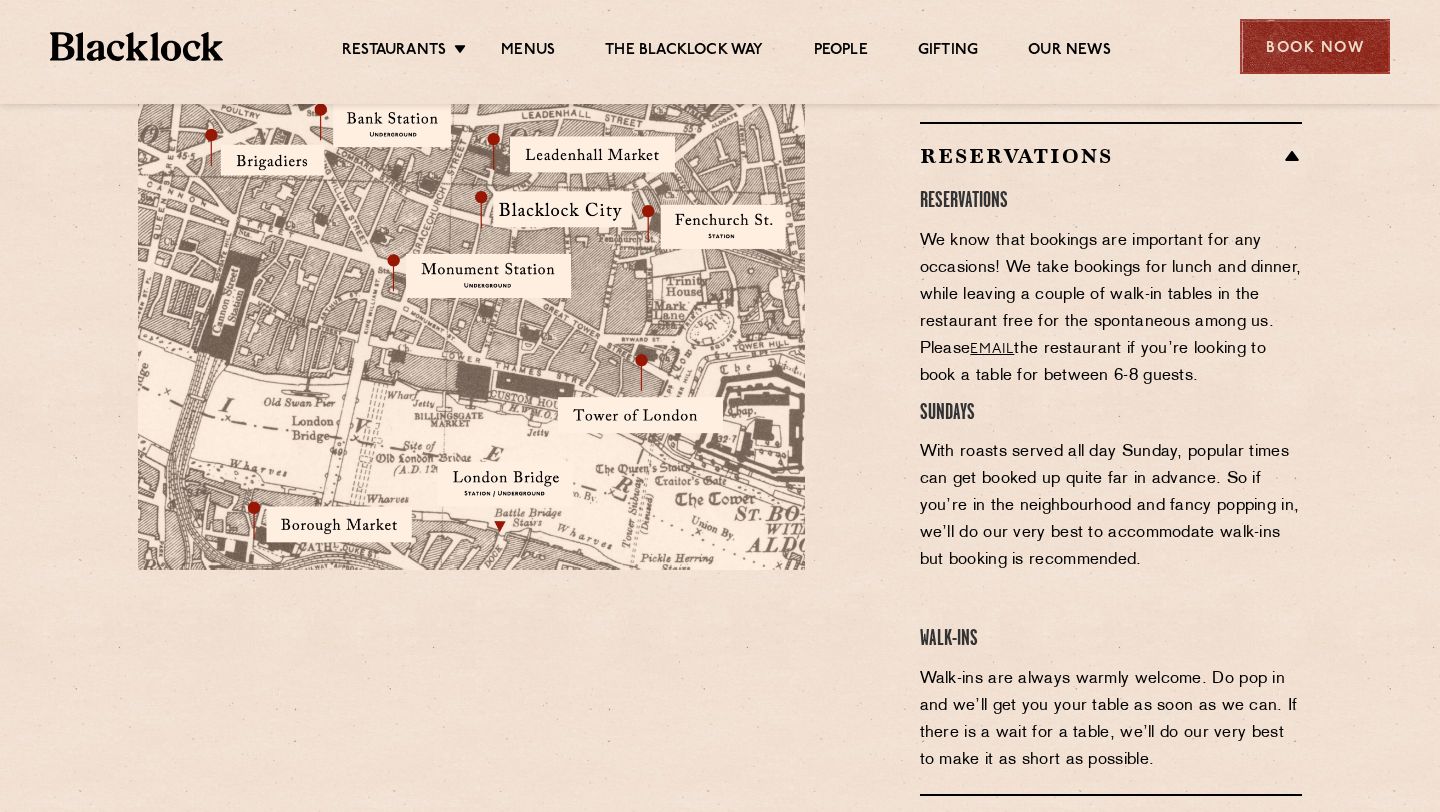 click on "Book Now" at bounding box center (1315, 46) 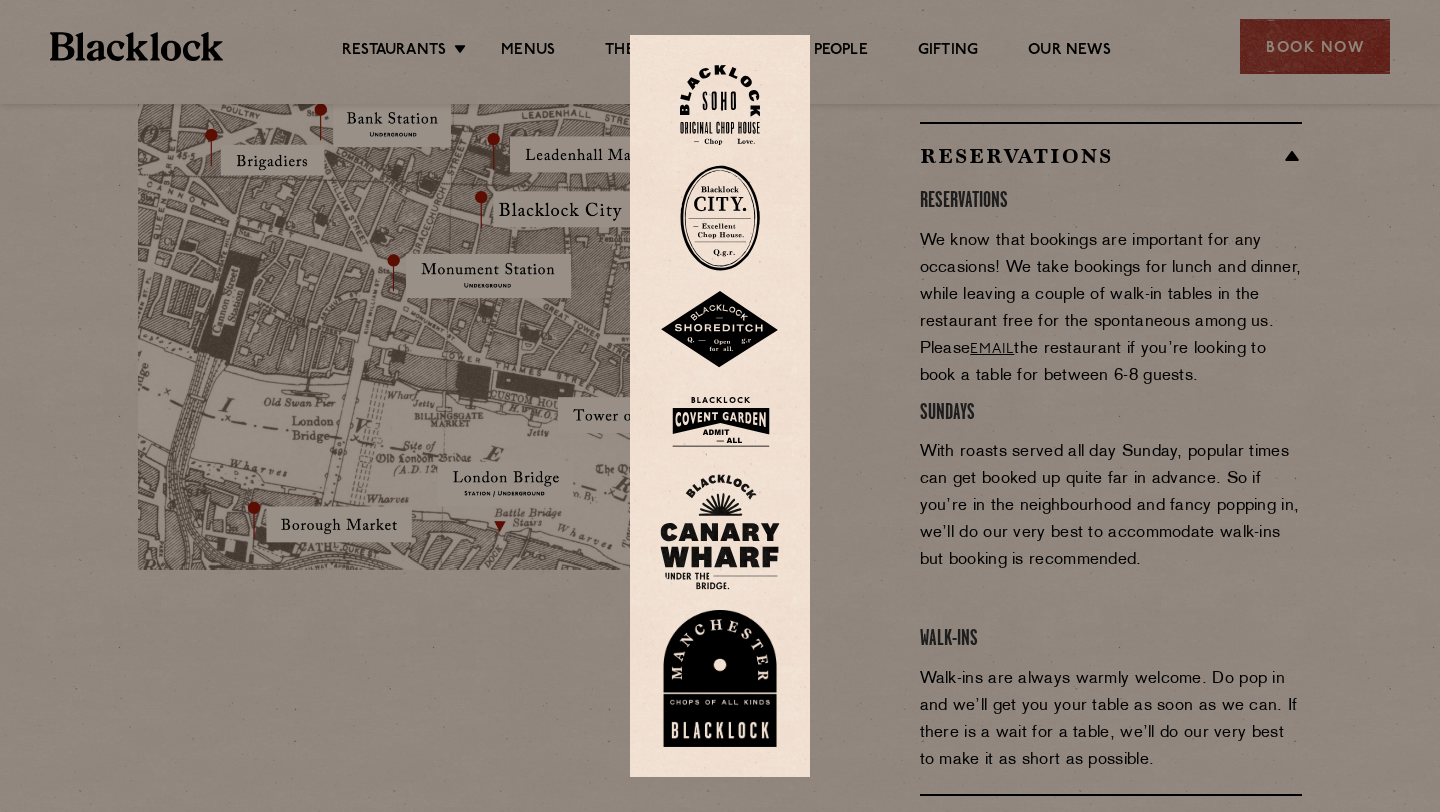 click at bounding box center [720, 218] 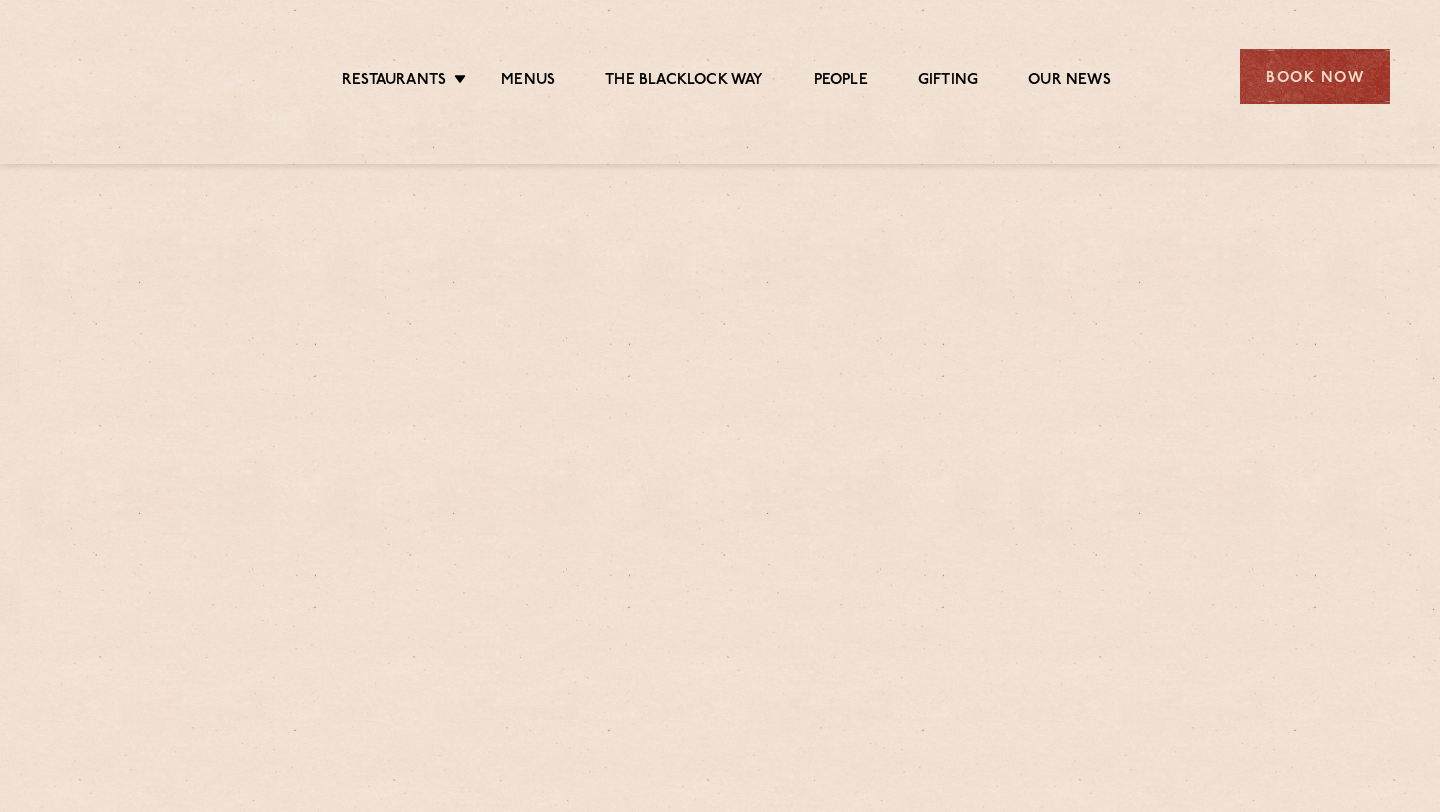 scroll, scrollTop: 0, scrollLeft: 0, axis: both 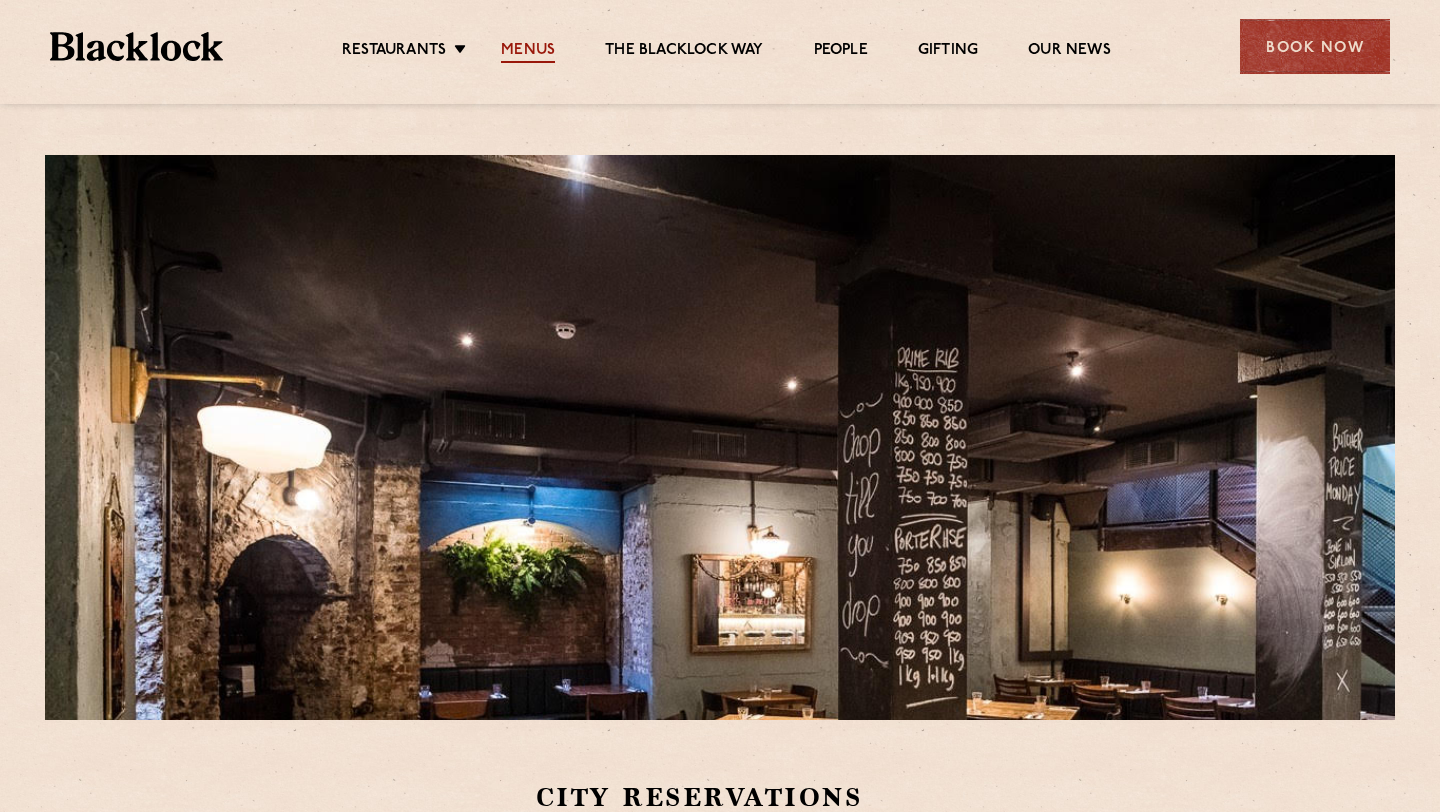 click on "Menus" at bounding box center [528, 52] 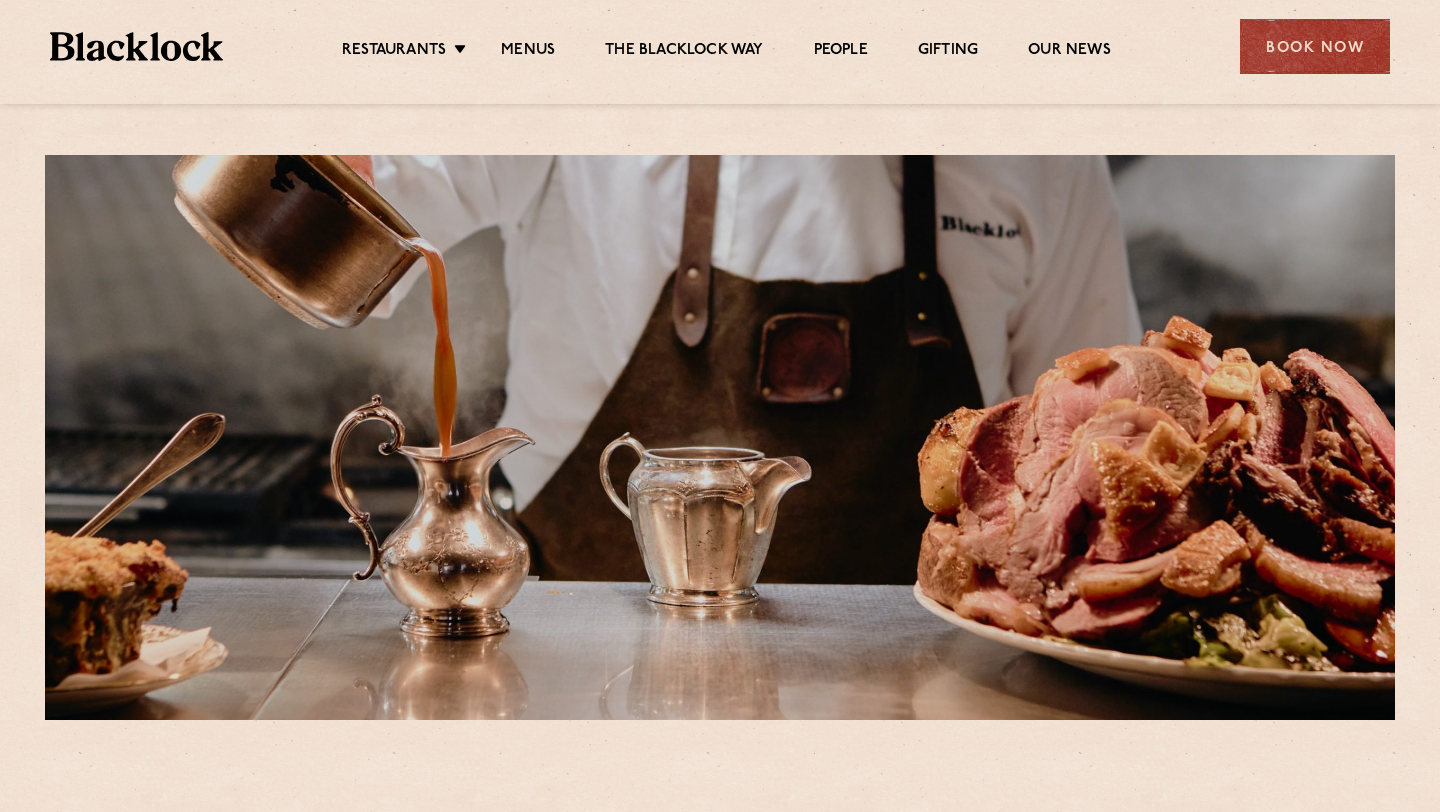 scroll, scrollTop: 0, scrollLeft: 0, axis: both 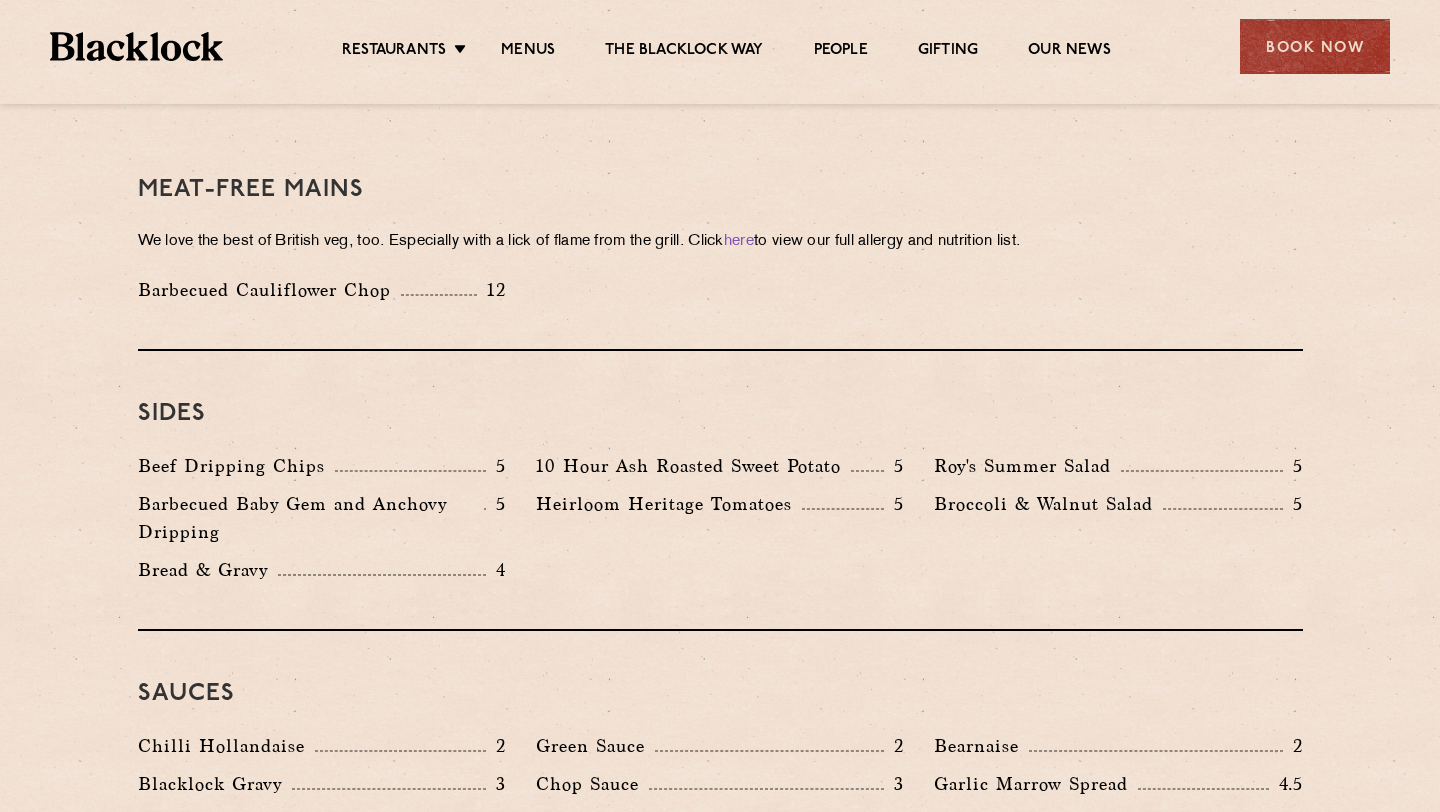 click on "Barbecued Baby Gem and Anchovy Dripping" at bounding box center (311, 518) 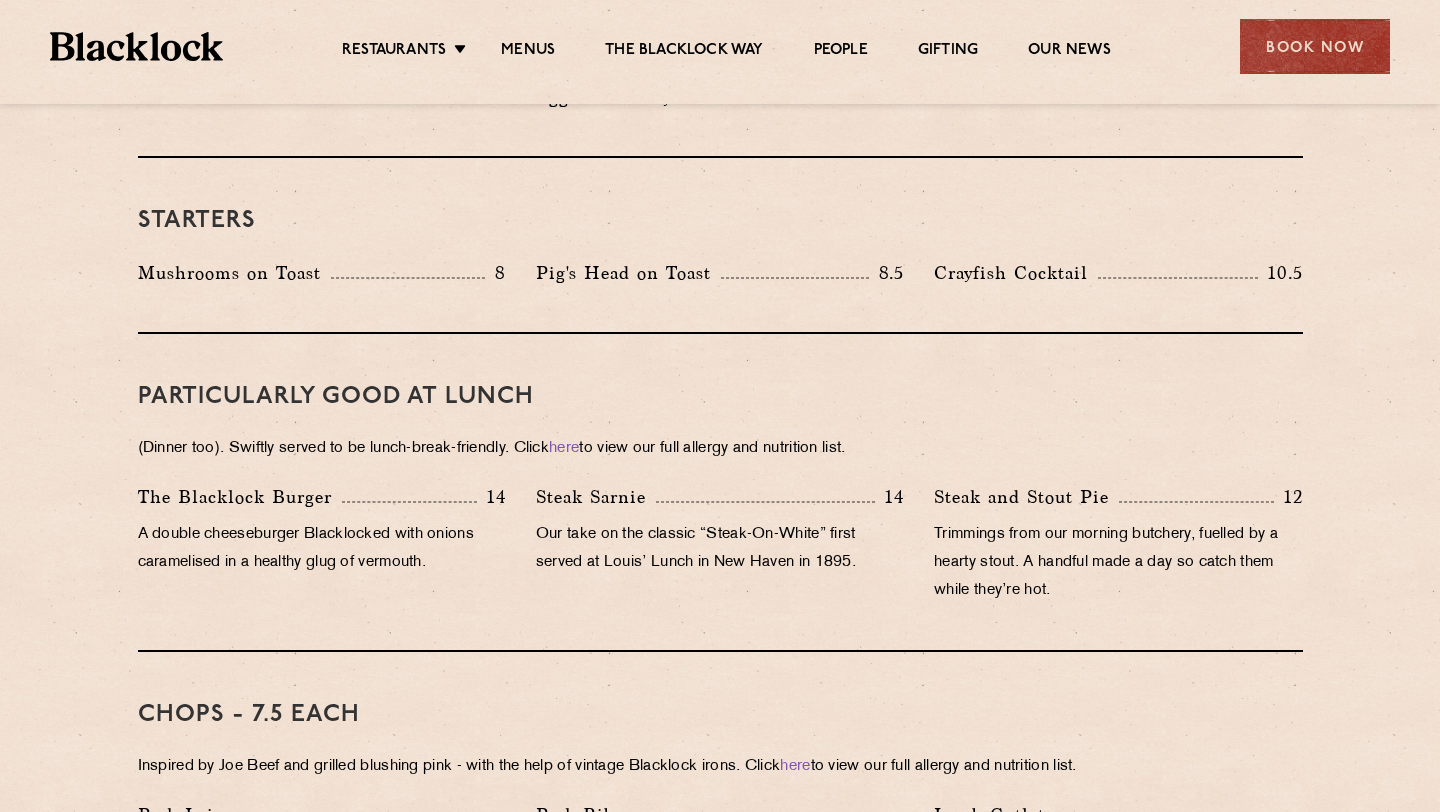 scroll, scrollTop: 990, scrollLeft: 0, axis: vertical 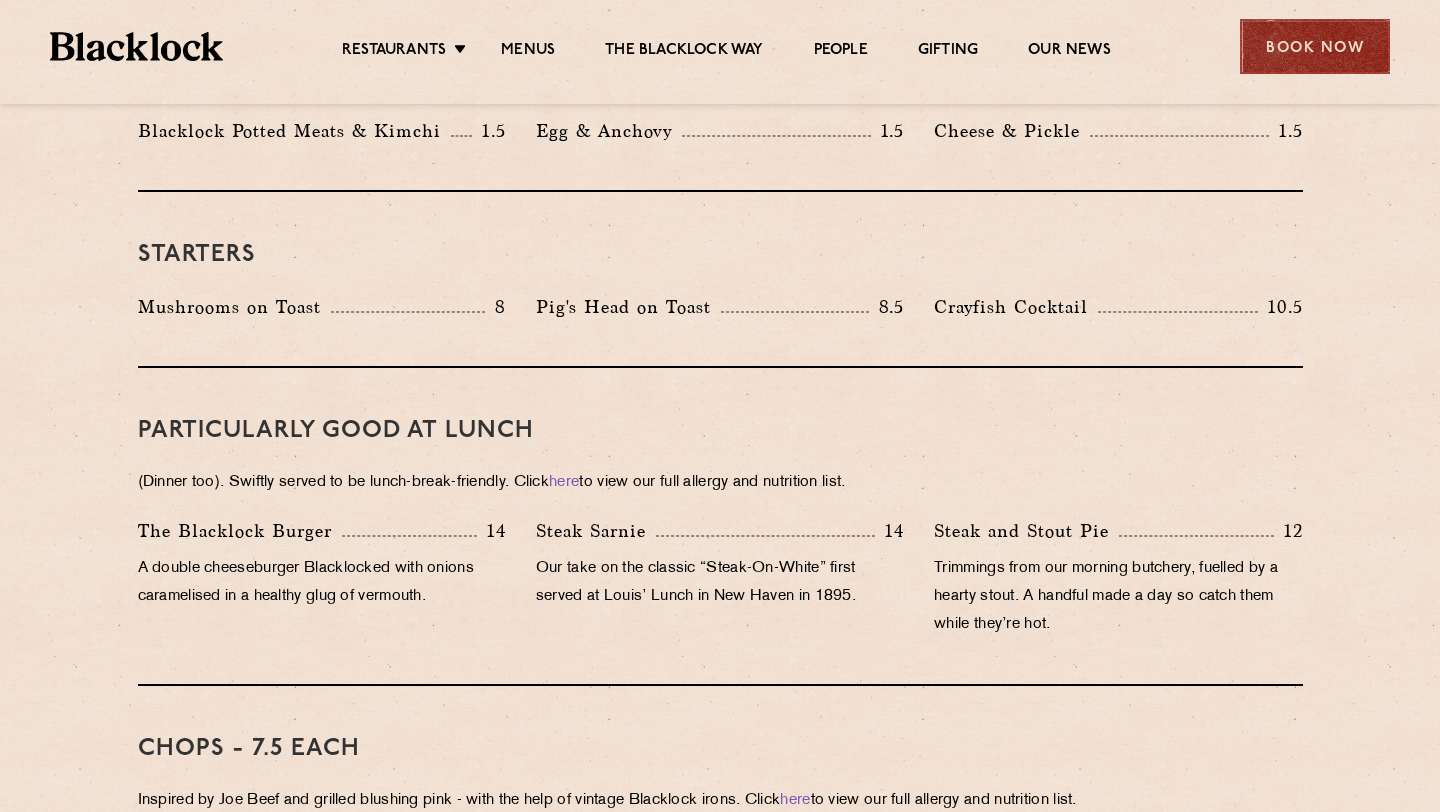 click on "Book Now" at bounding box center (1315, 46) 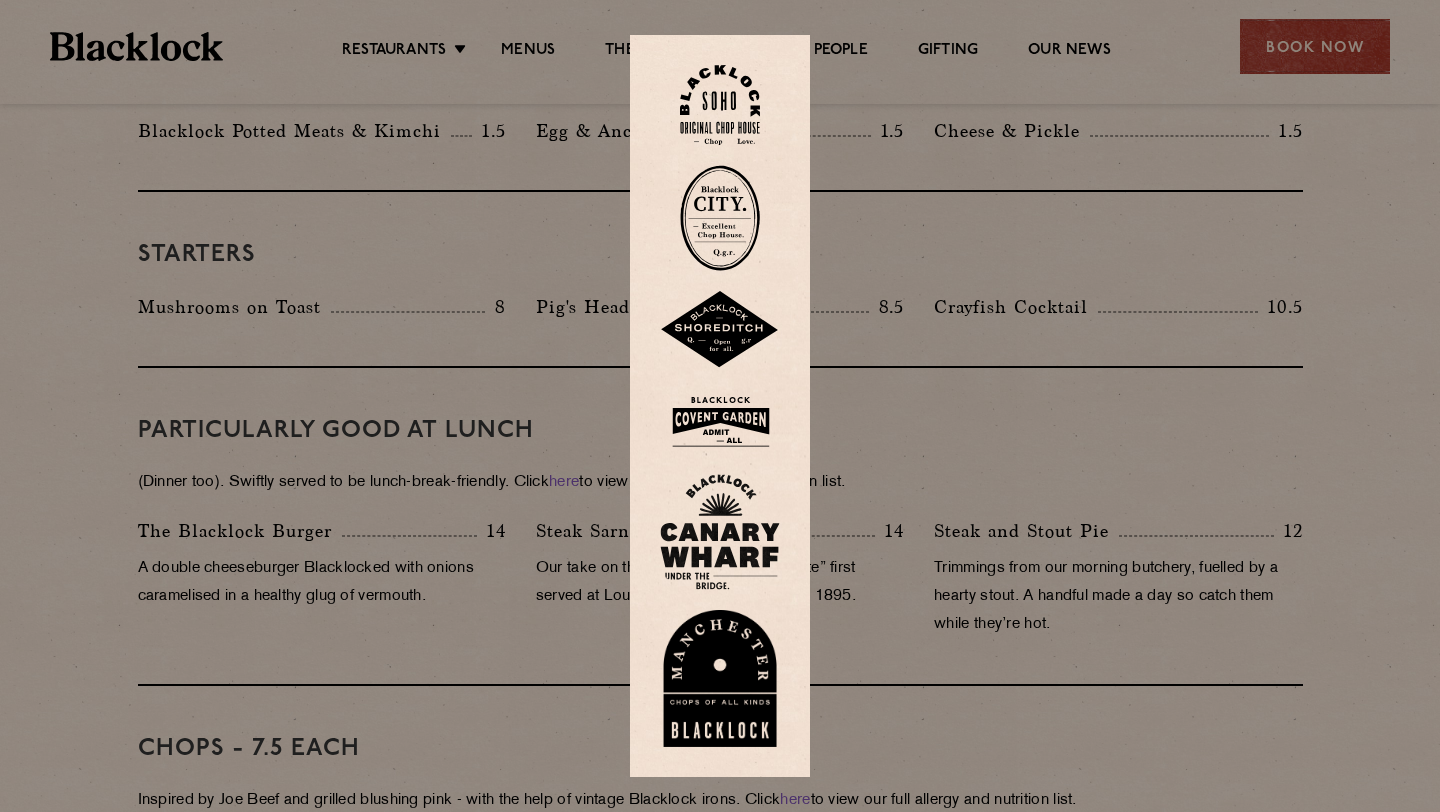 click at bounding box center [720, 218] 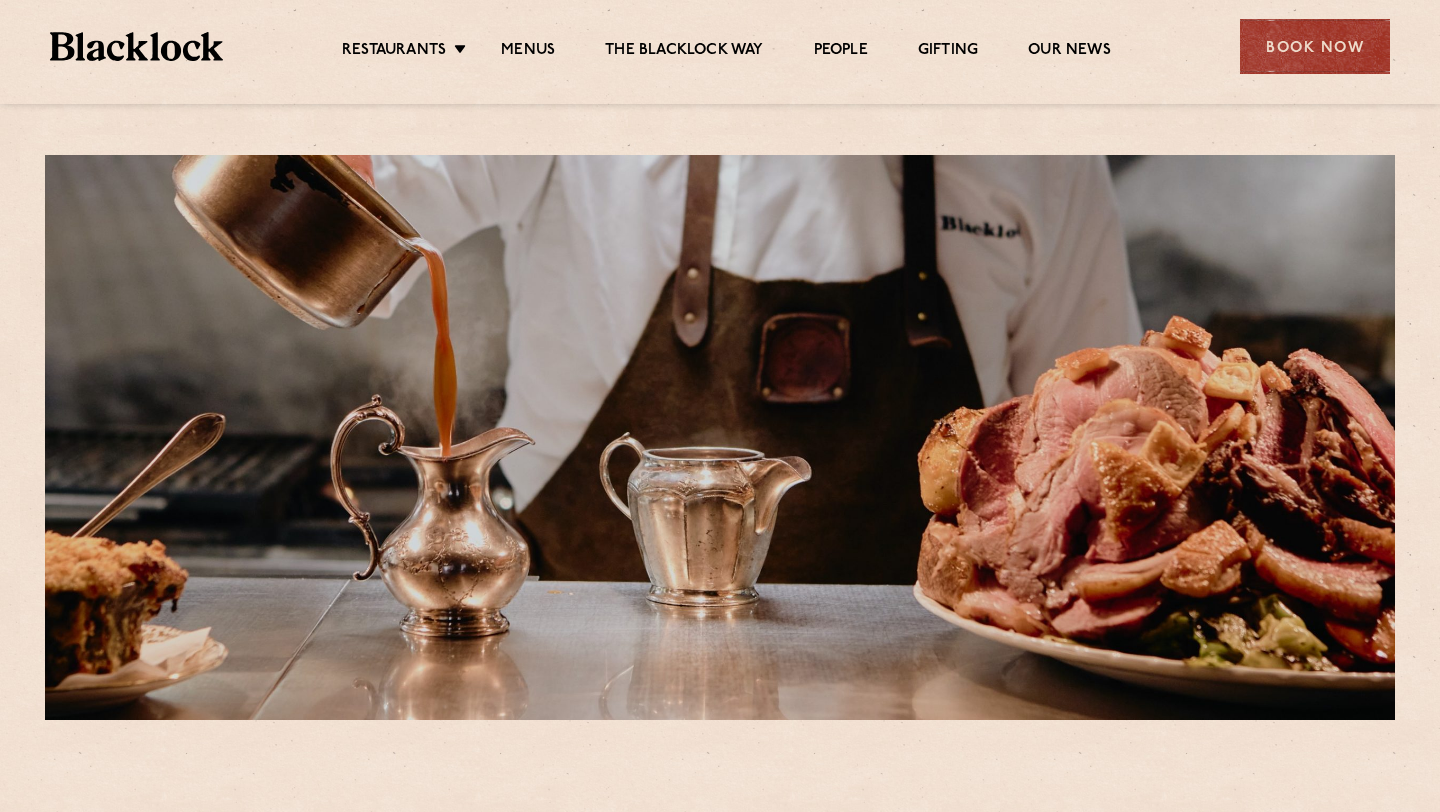 scroll, scrollTop: 0, scrollLeft: 0, axis: both 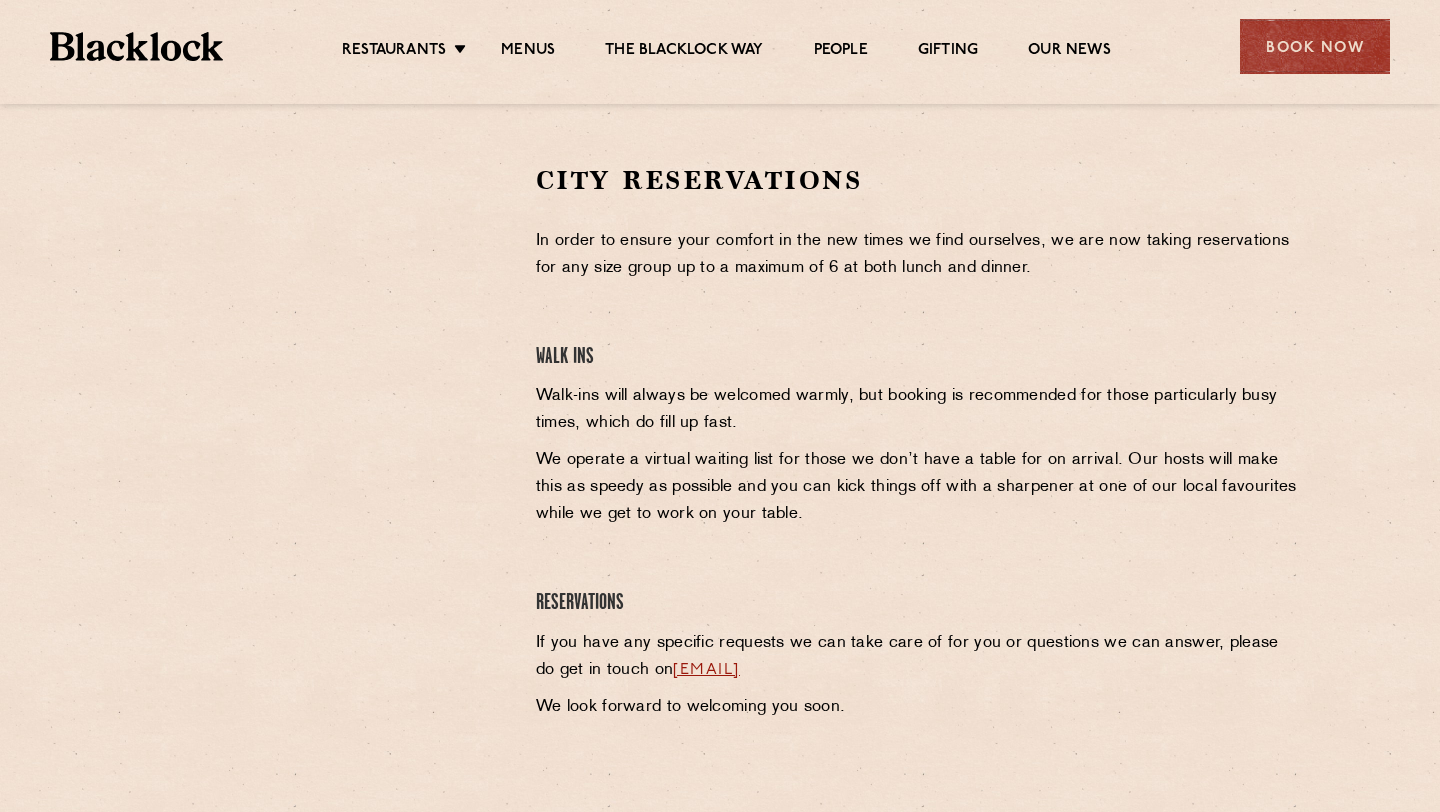 click on "We operate a virtual waiting list for those we don’t have a table for on arrival. Our hosts will make this as speedy as possible and you can kick things off with a sharpener at one of our local favourites while we get to work on your table." at bounding box center [919, 487] 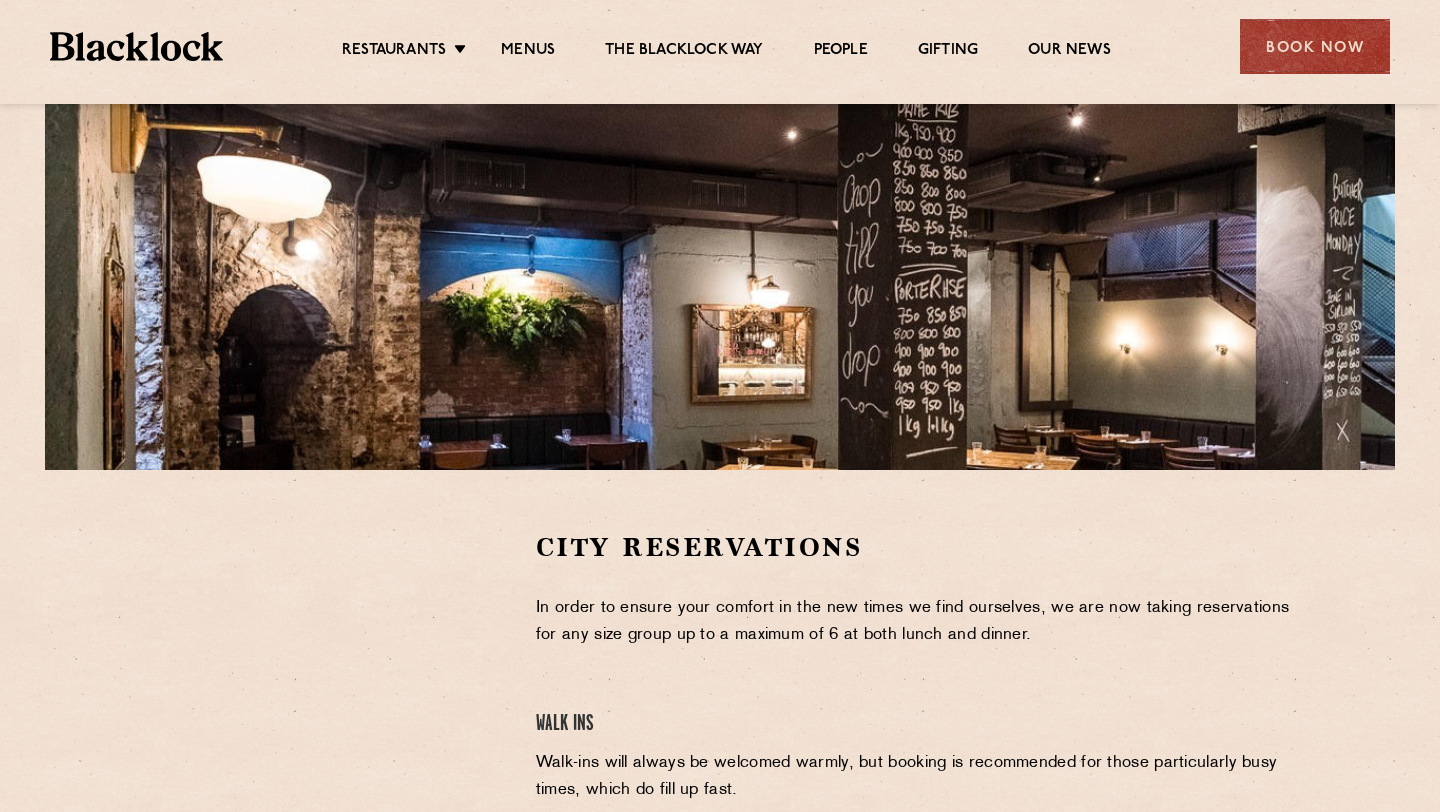 scroll, scrollTop: 252, scrollLeft: 0, axis: vertical 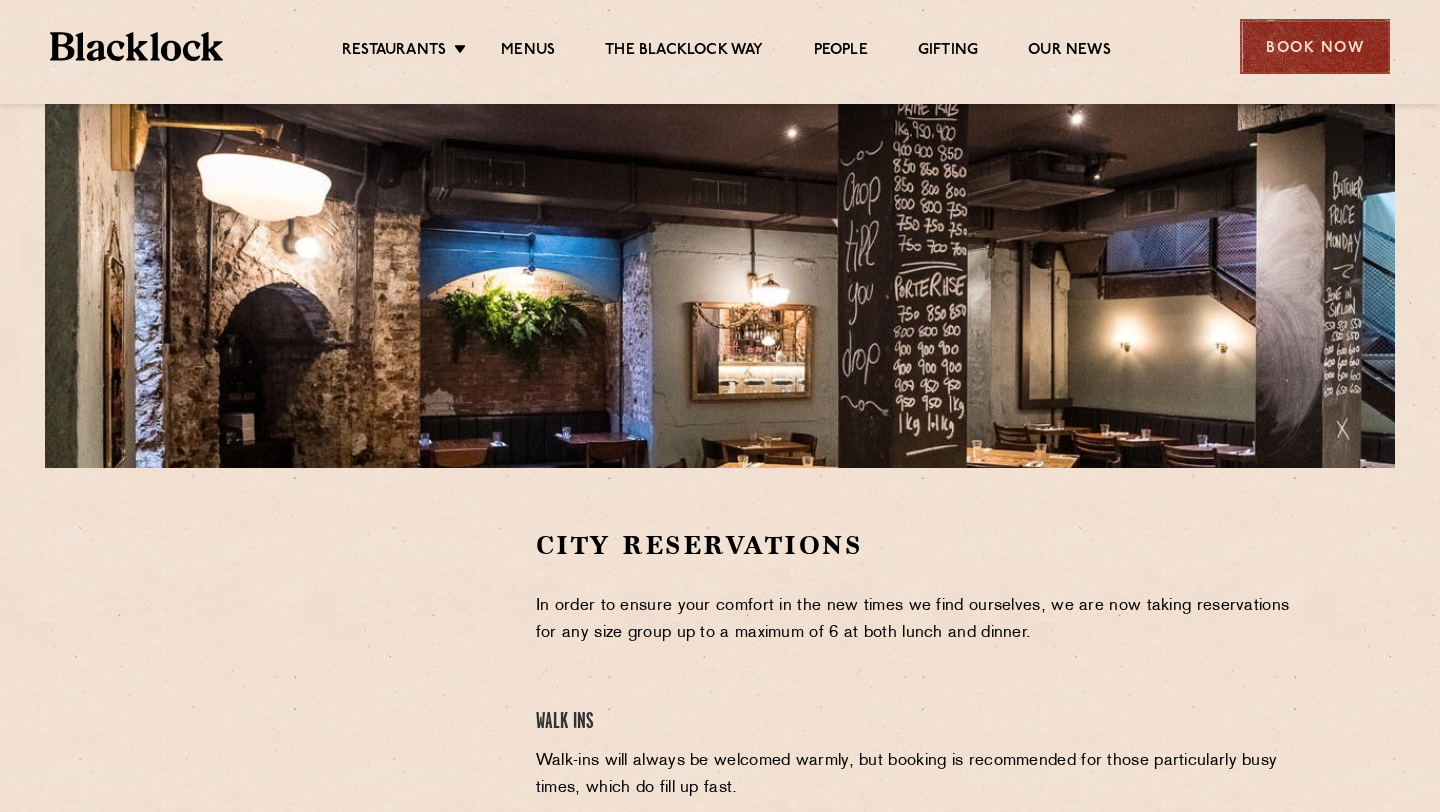 click on "Book Now" at bounding box center [1315, 46] 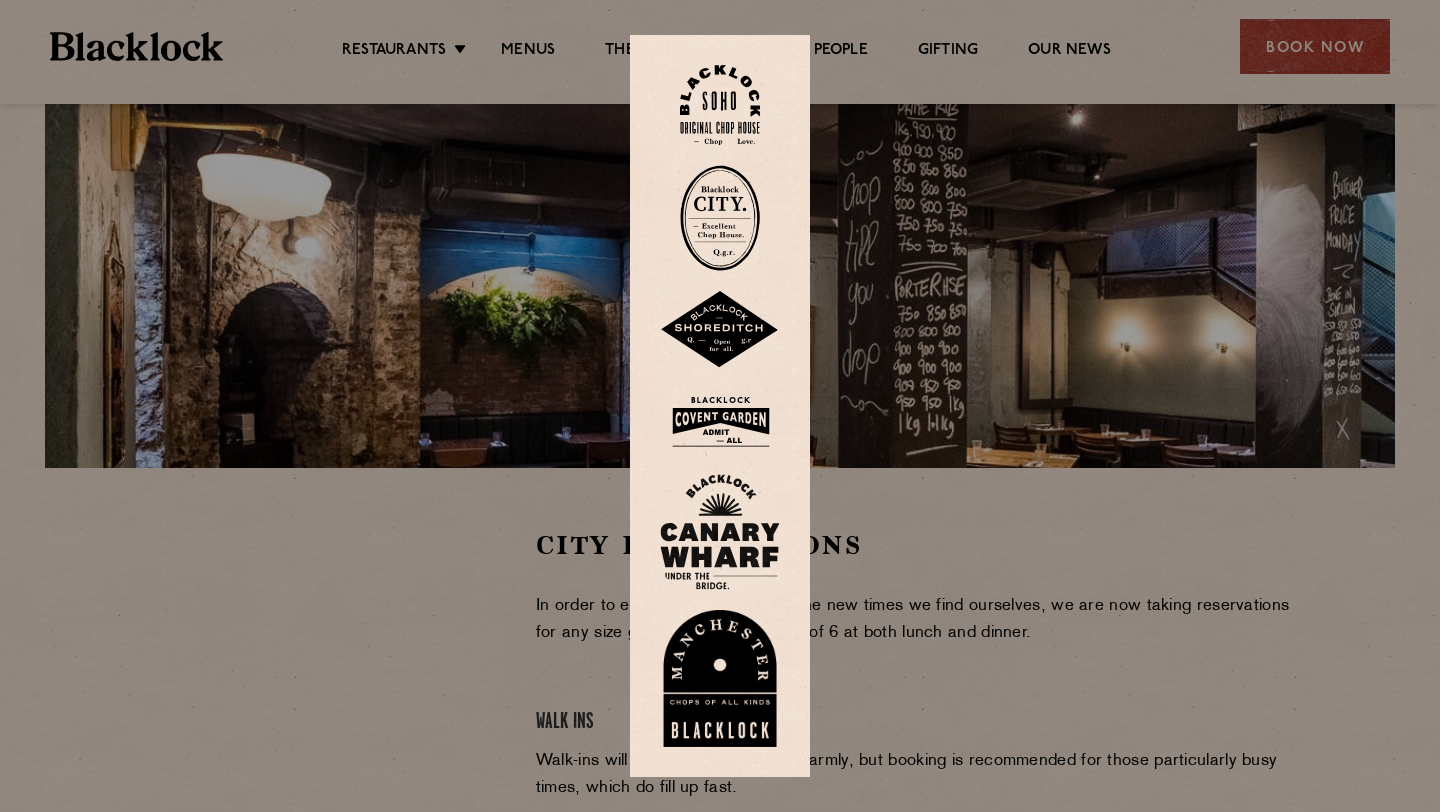 click at bounding box center [720, 330] 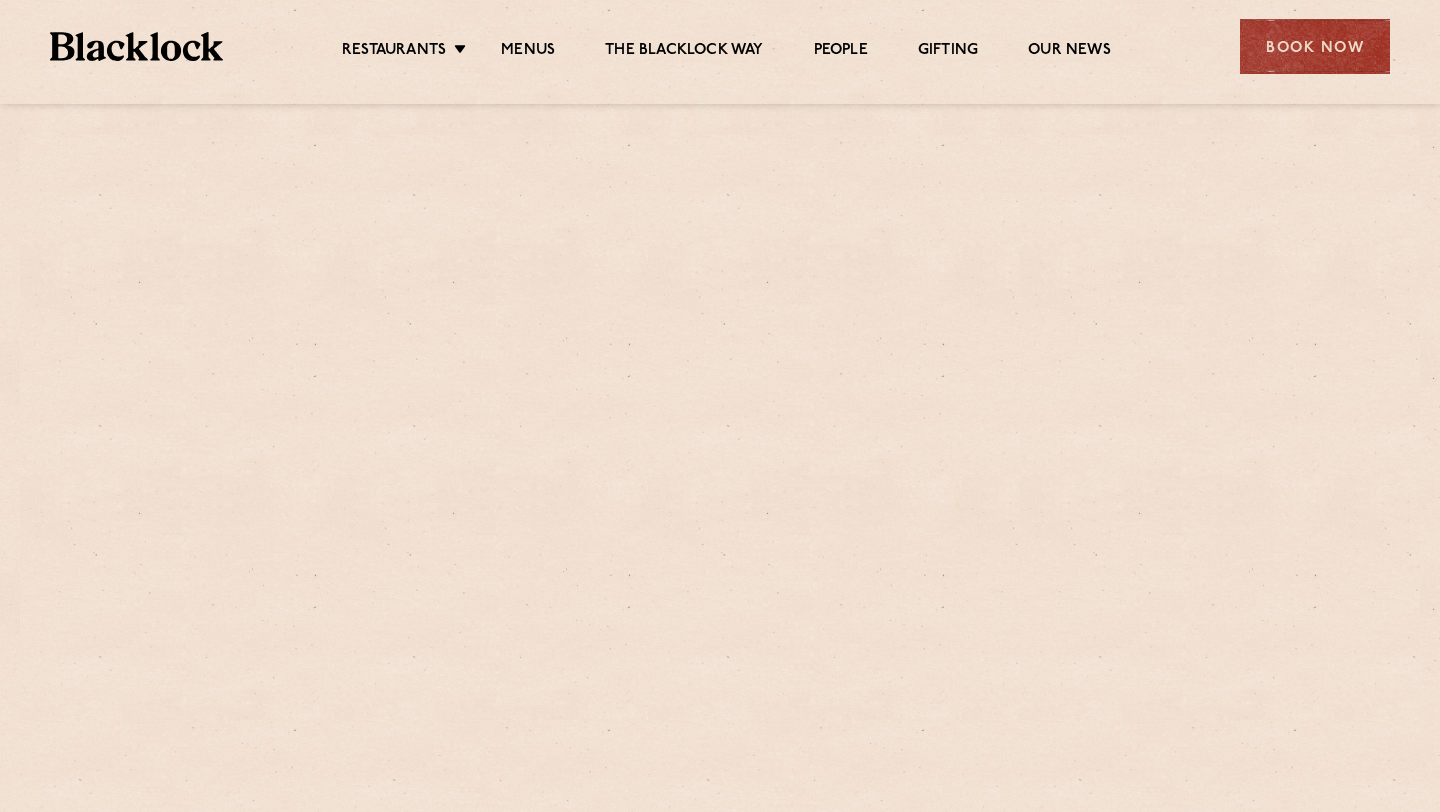 scroll, scrollTop: 0, scrollLeft: 0, axis: both 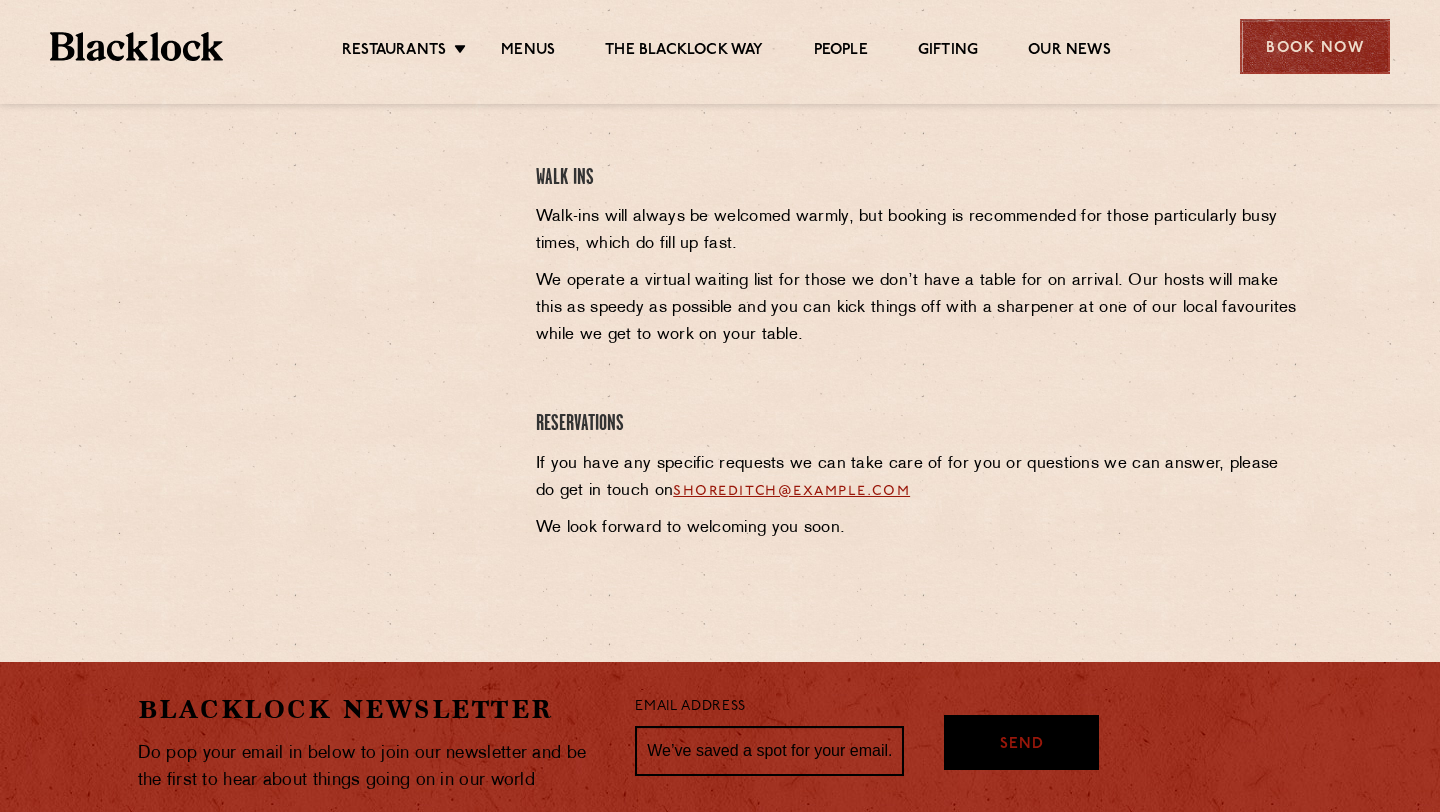 click on "Book Now" at bounding box center (1315, 46) 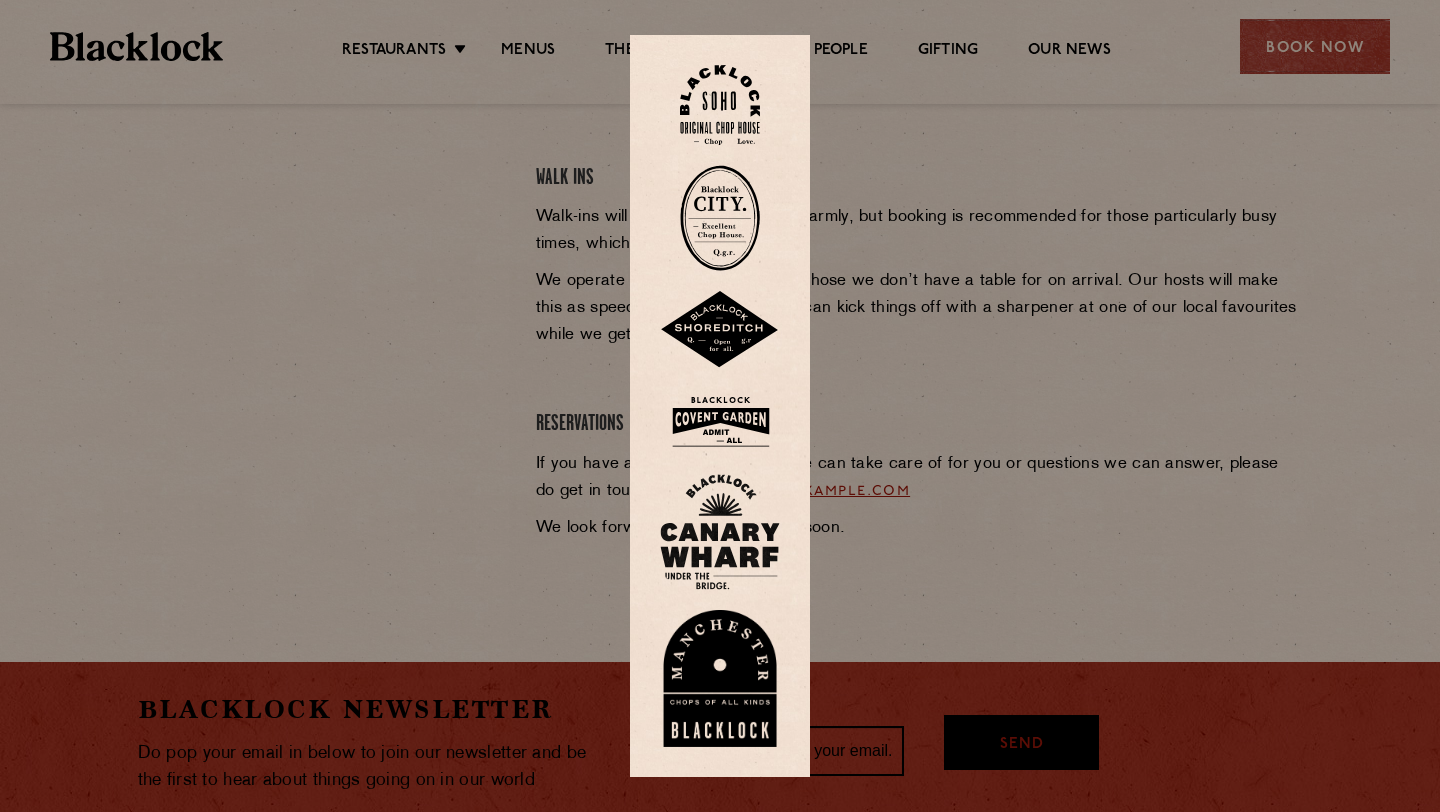 click at bounding box center (720, 105) 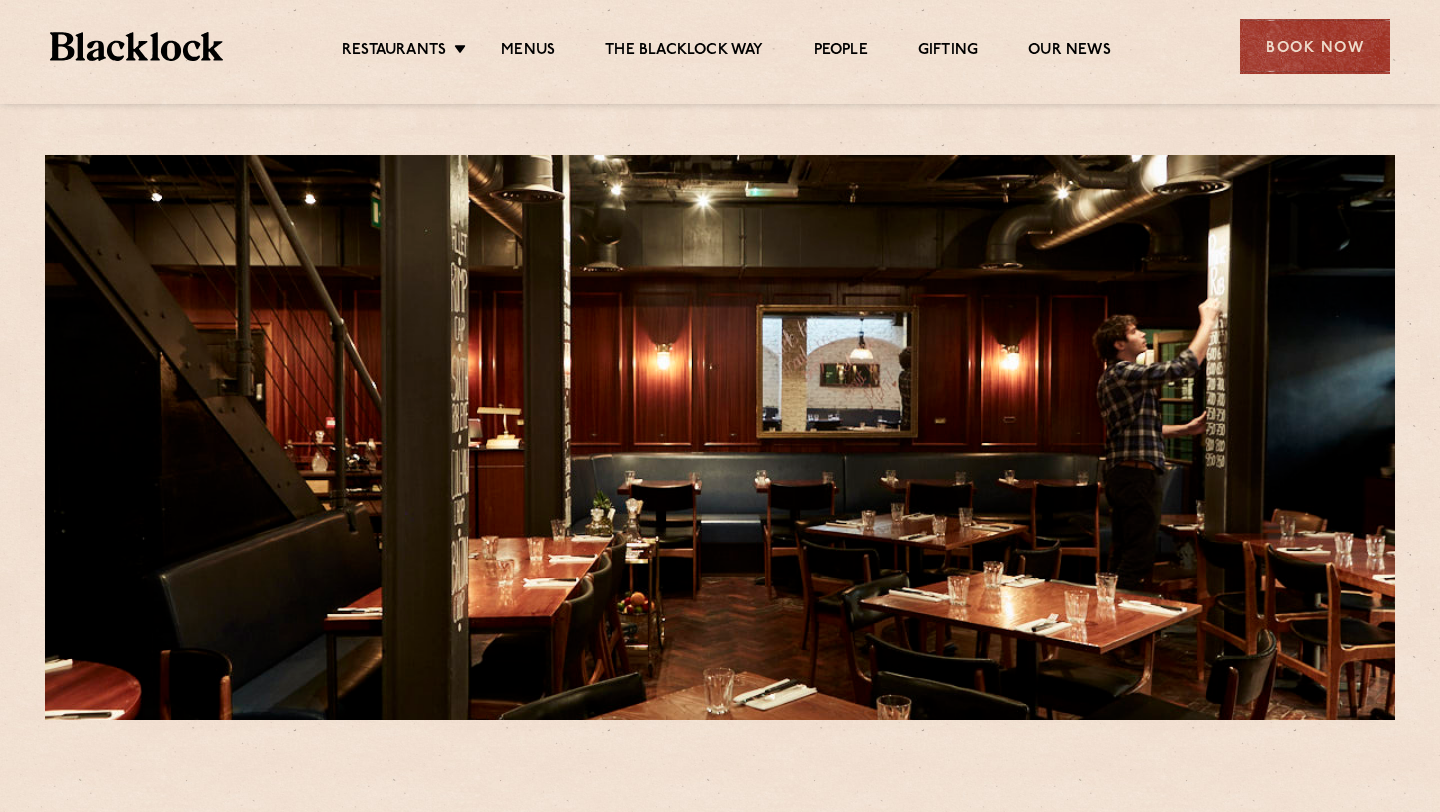 scroll, scrollTop: 0, scrollLeft: 0, axis: both 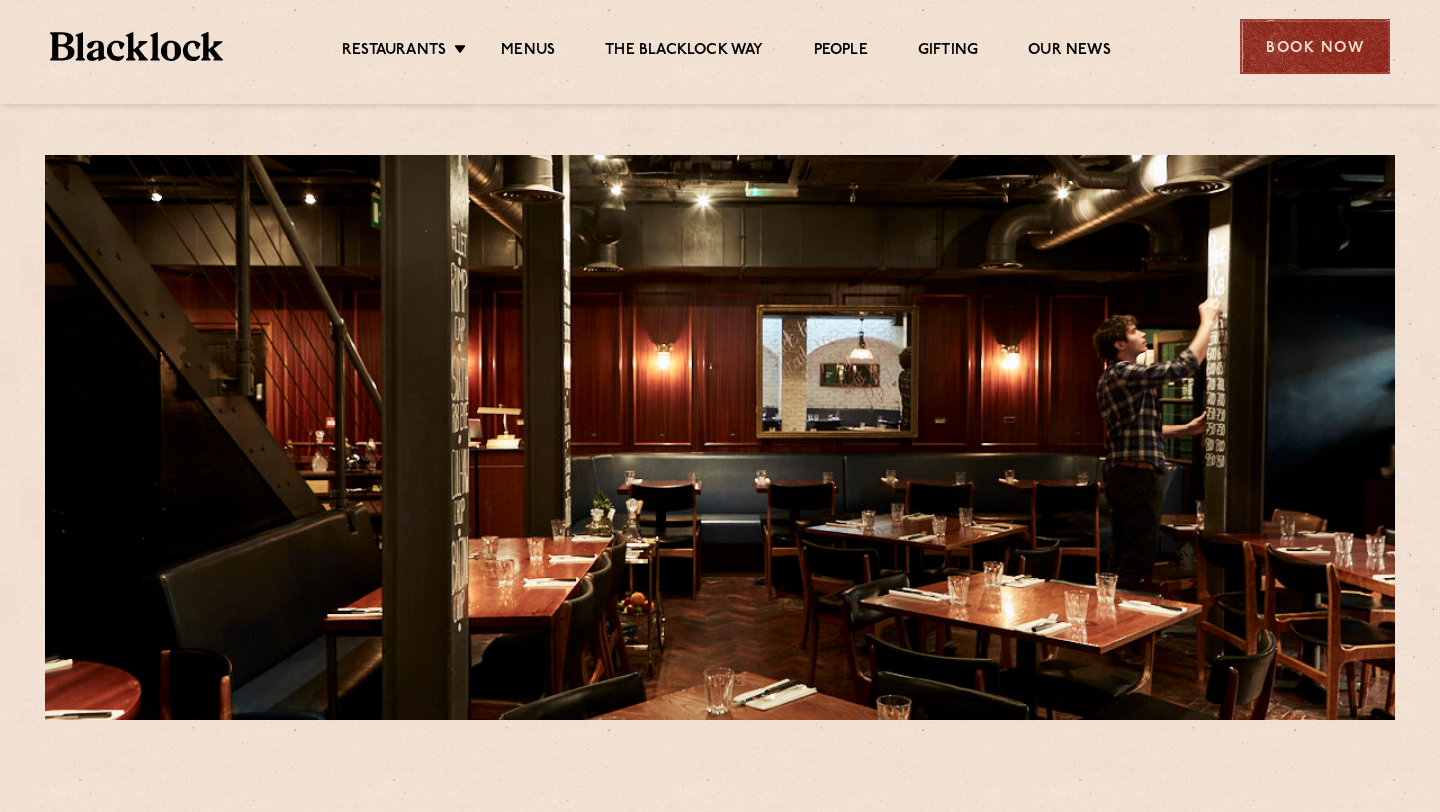 click on "Book Now" at bounding box center [1315, 46] 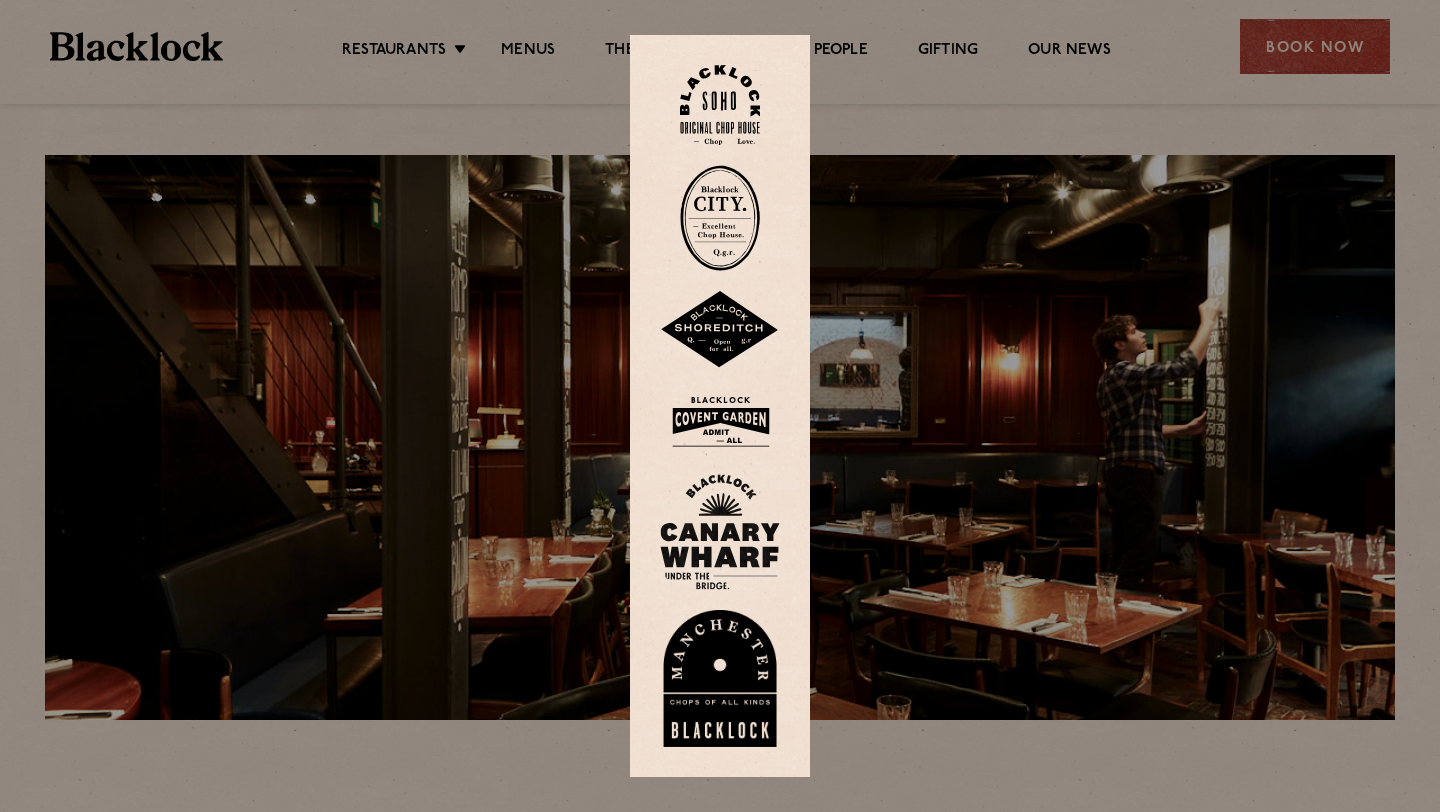 click at bounding box center (720, 421) 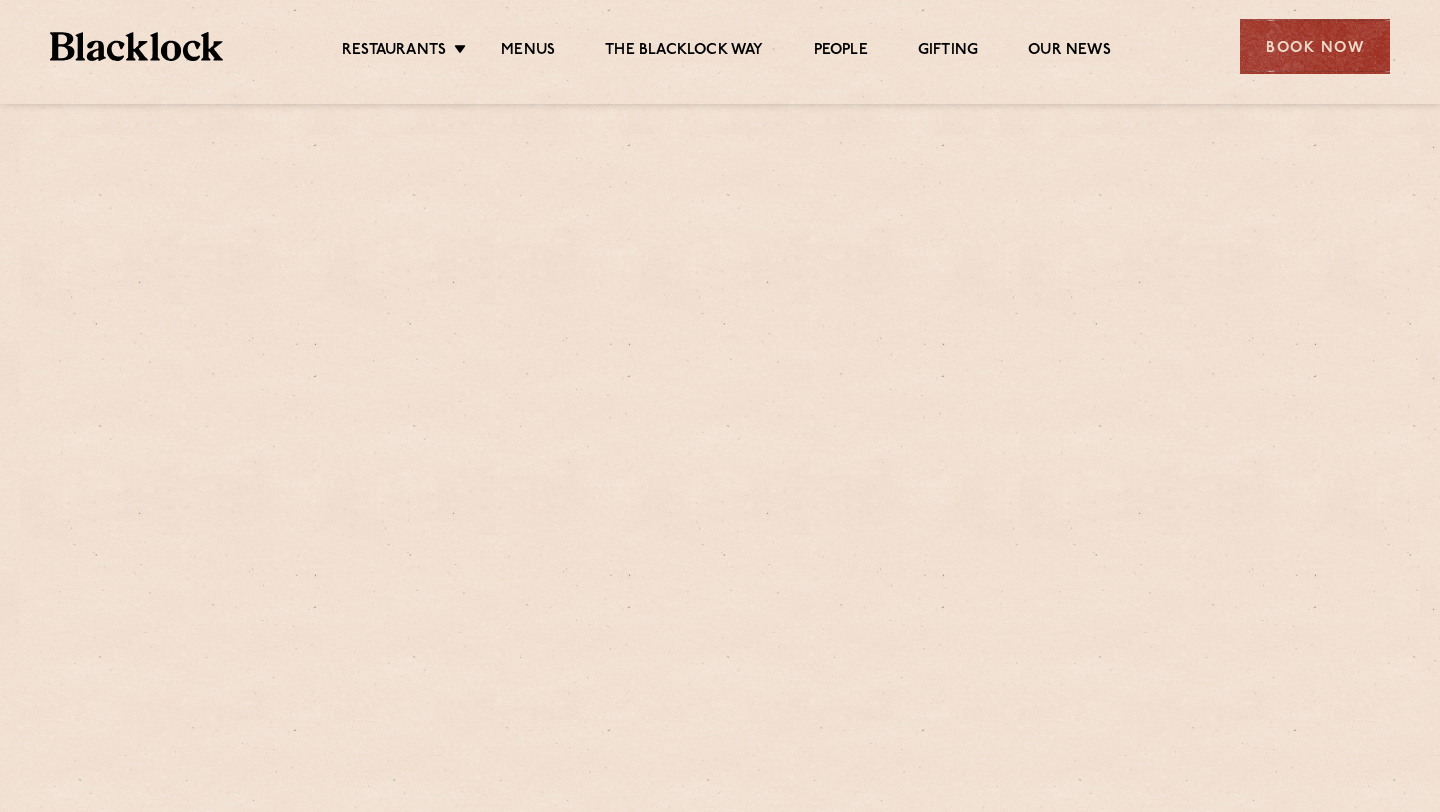 scroll, scrollTop: 0, scrollLeft: 0, axis: both 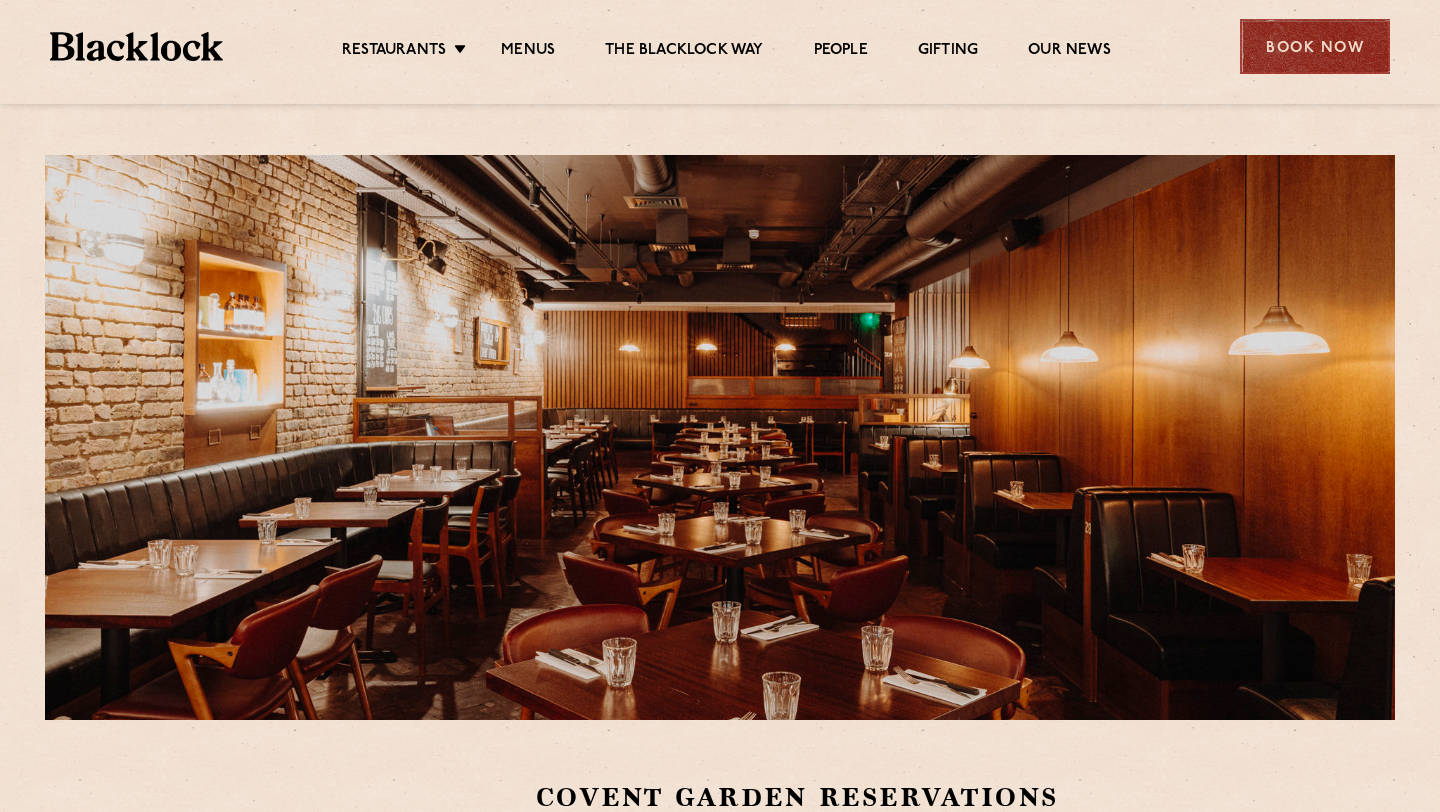 click on "Book Now" at bounding box center [1315, 46] 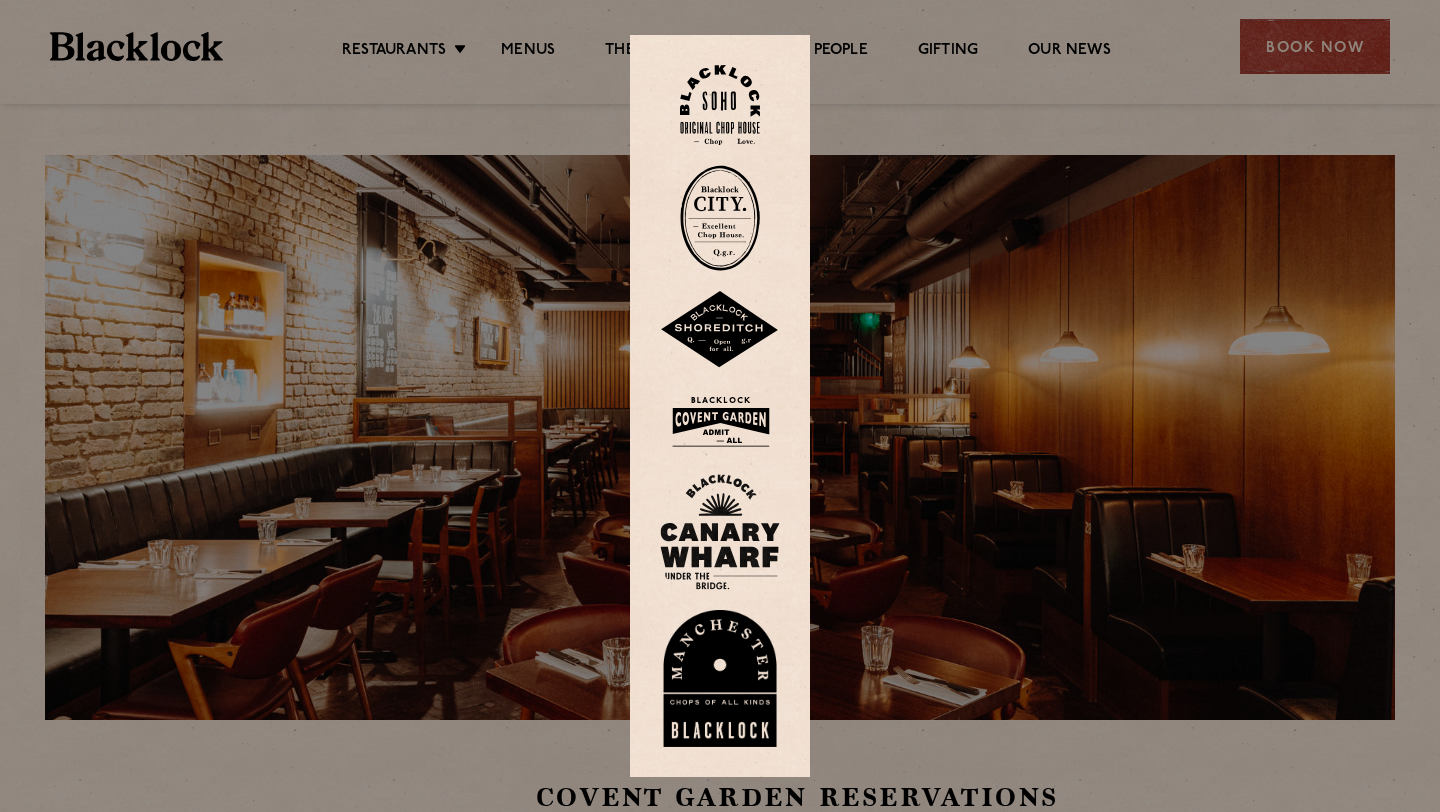 click at bounding box center (720, 218) 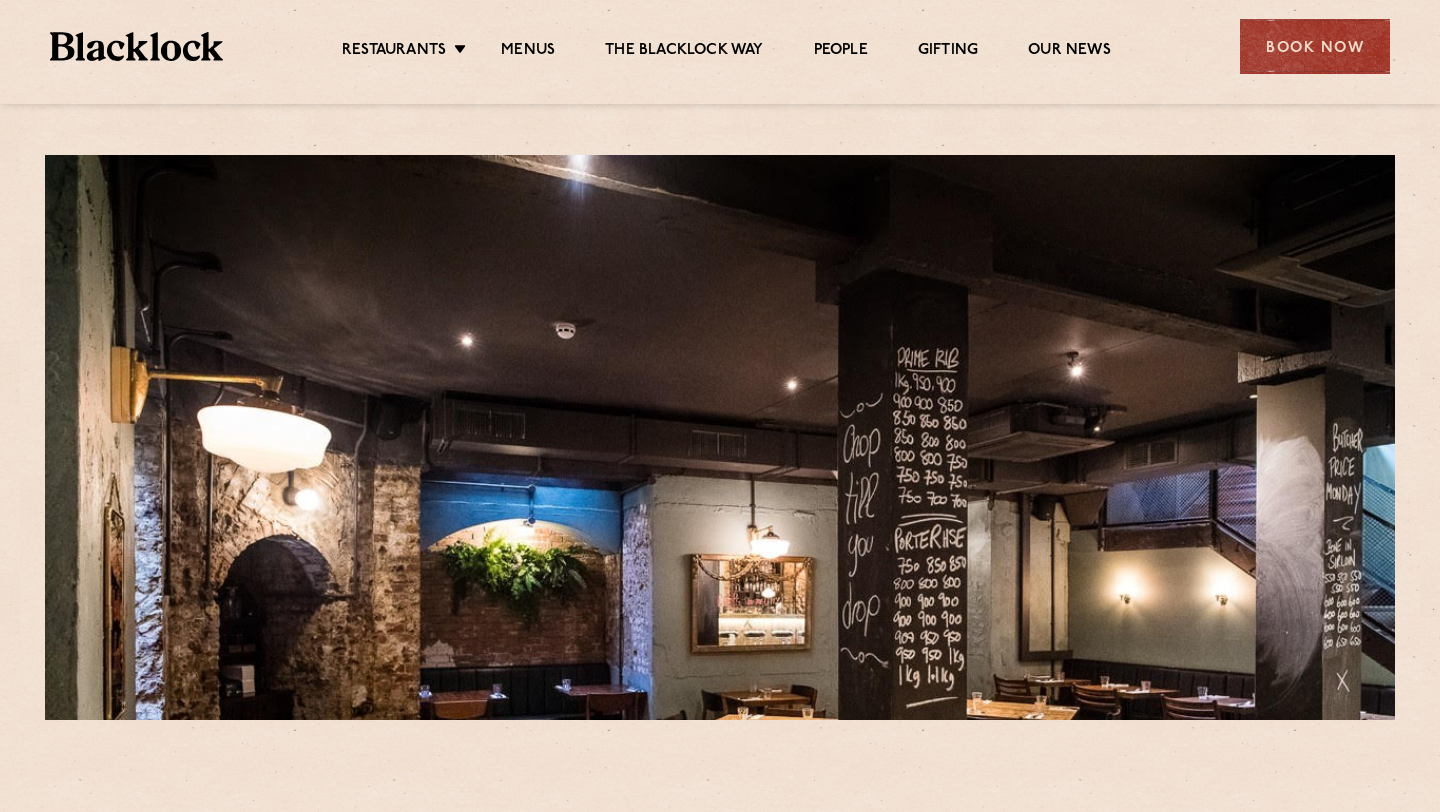 scroll, scrollTop: 0, scrollLeft: 0, axis: both 